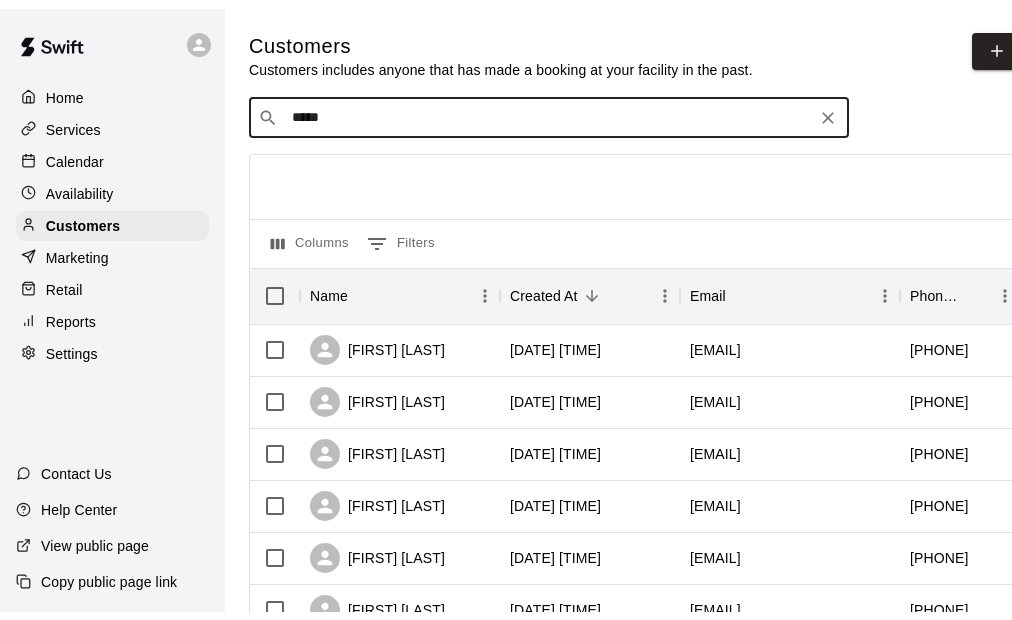 scroll, scrollTop: 0, scrollLeft: 0, axis: both 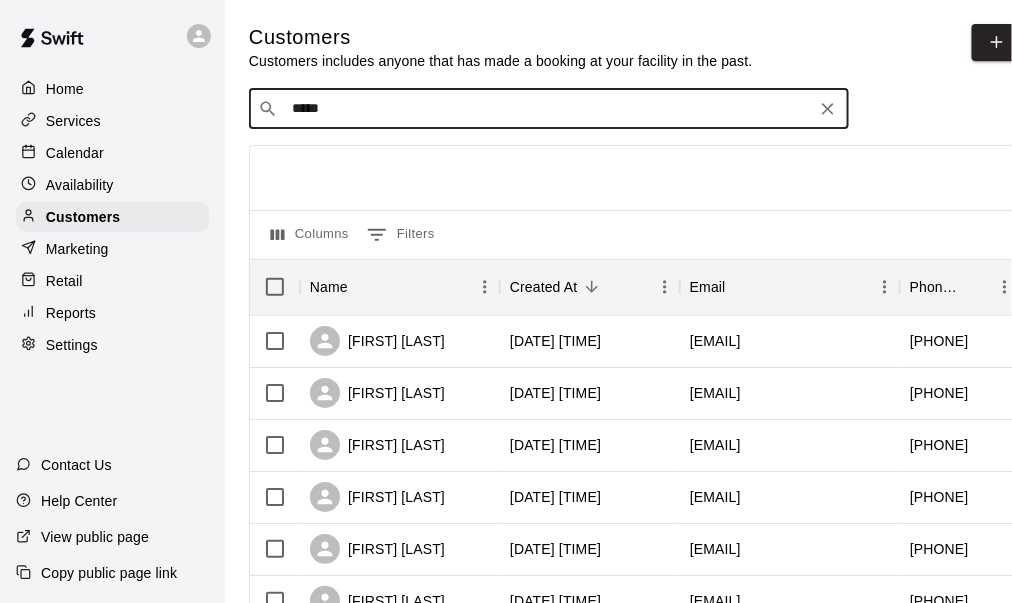 click on "*****" at bounding box center [548, 109] 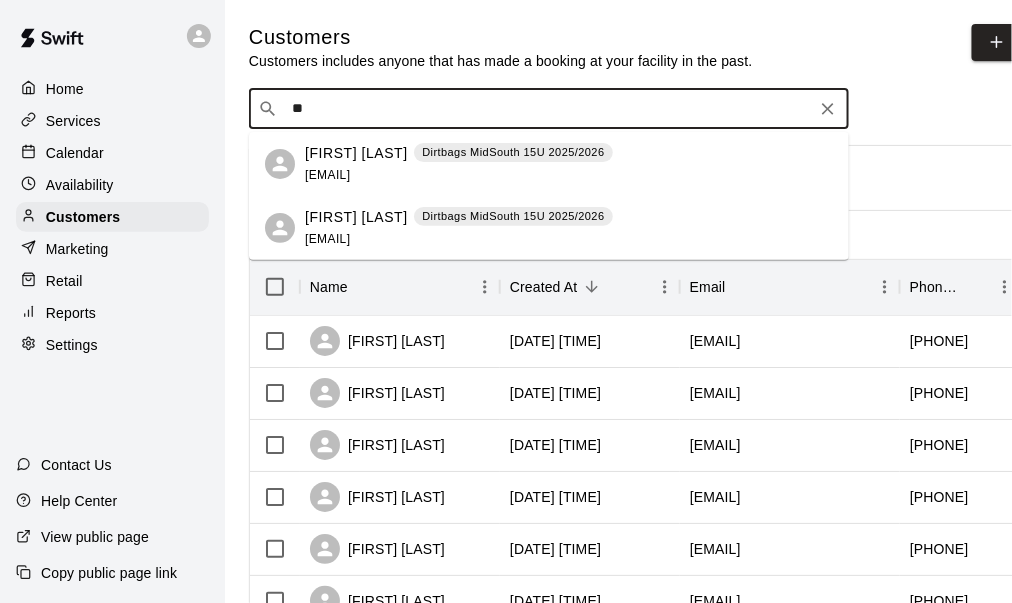 type on "*" 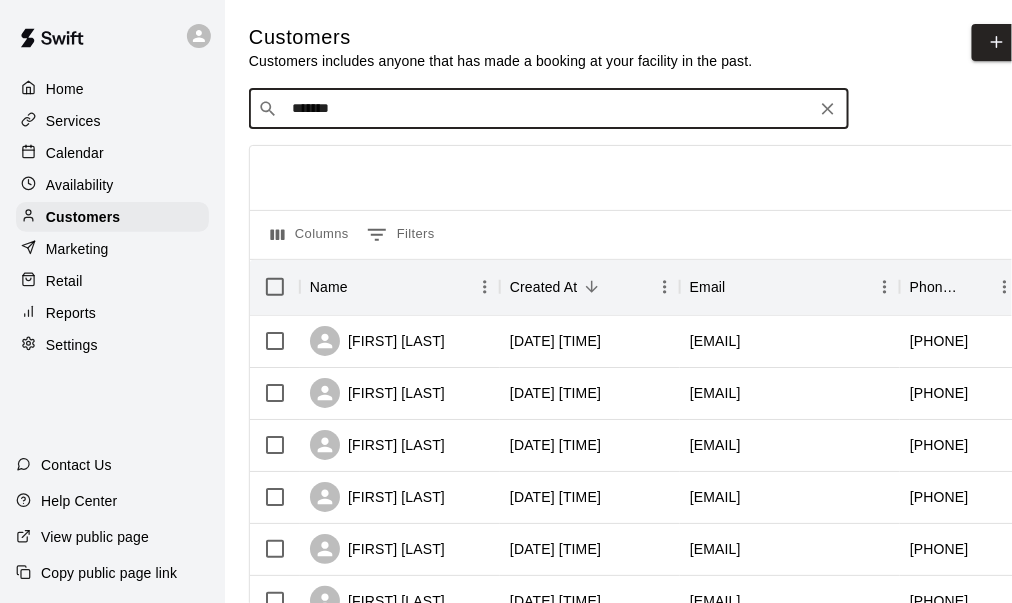 click on "*******" at bounding box center (548, 109) 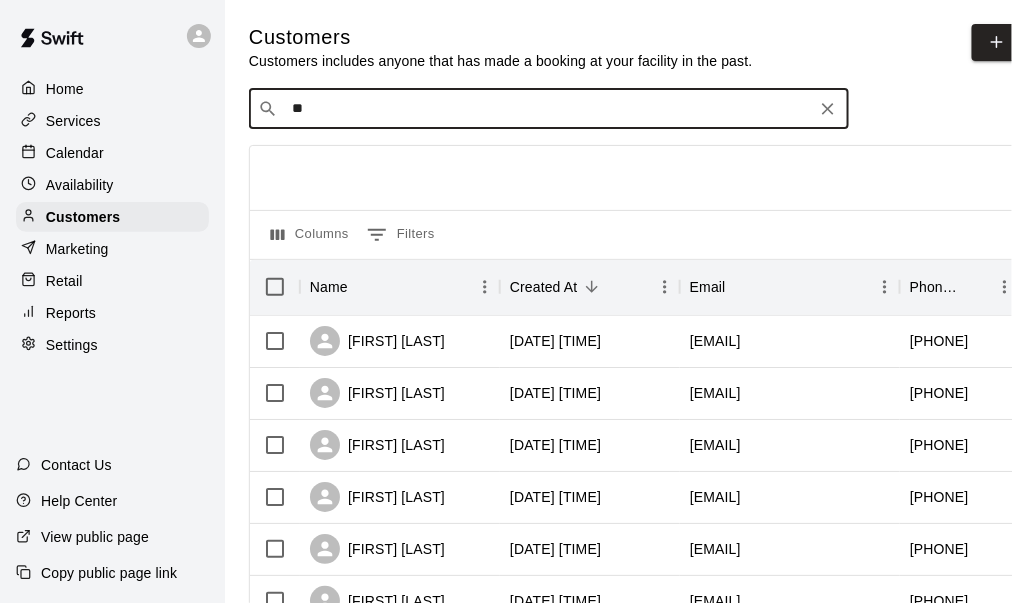 type on "*" 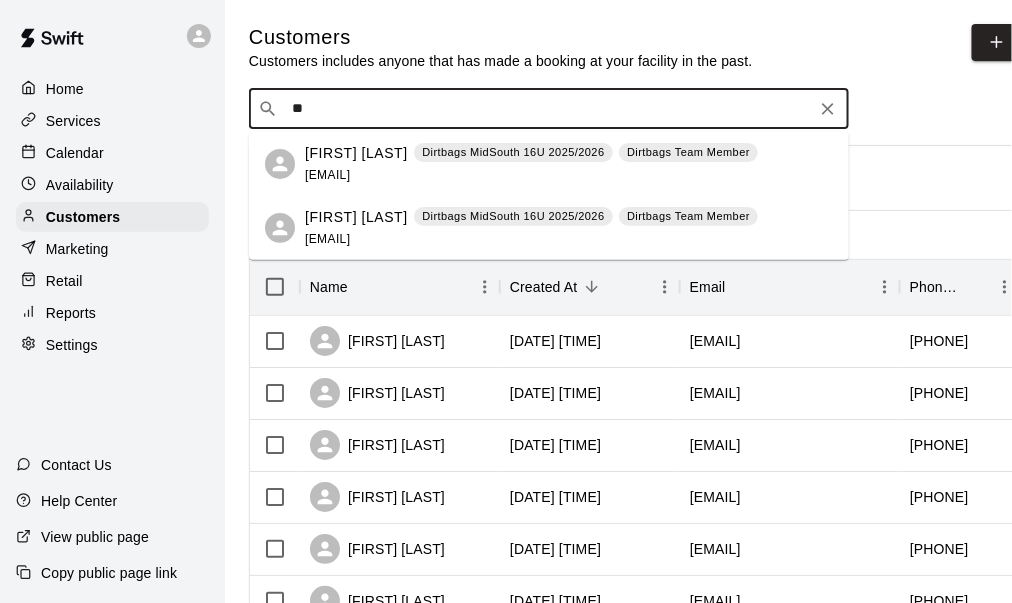 type on "*" 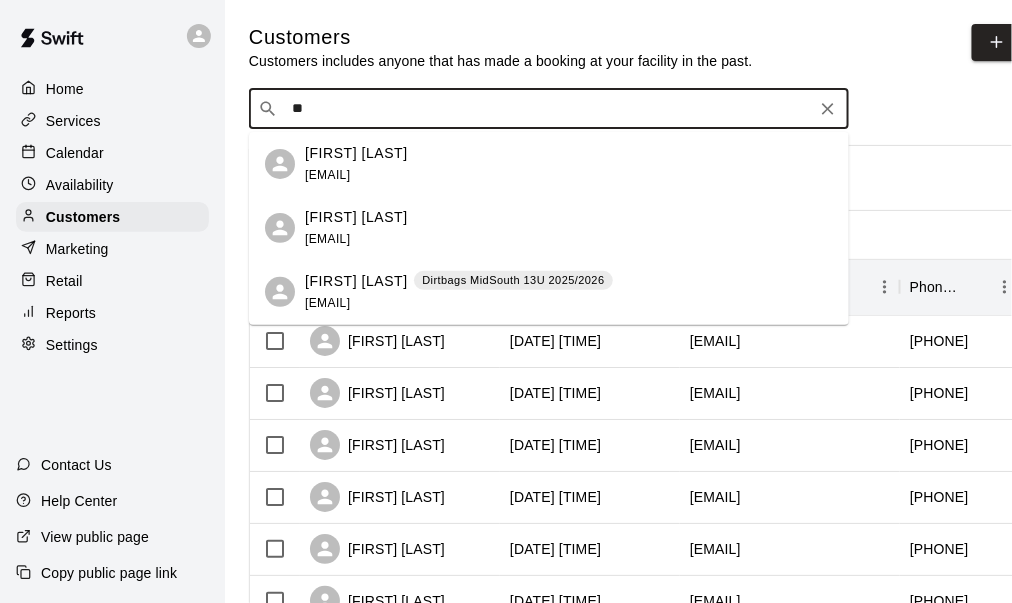 type on "*" 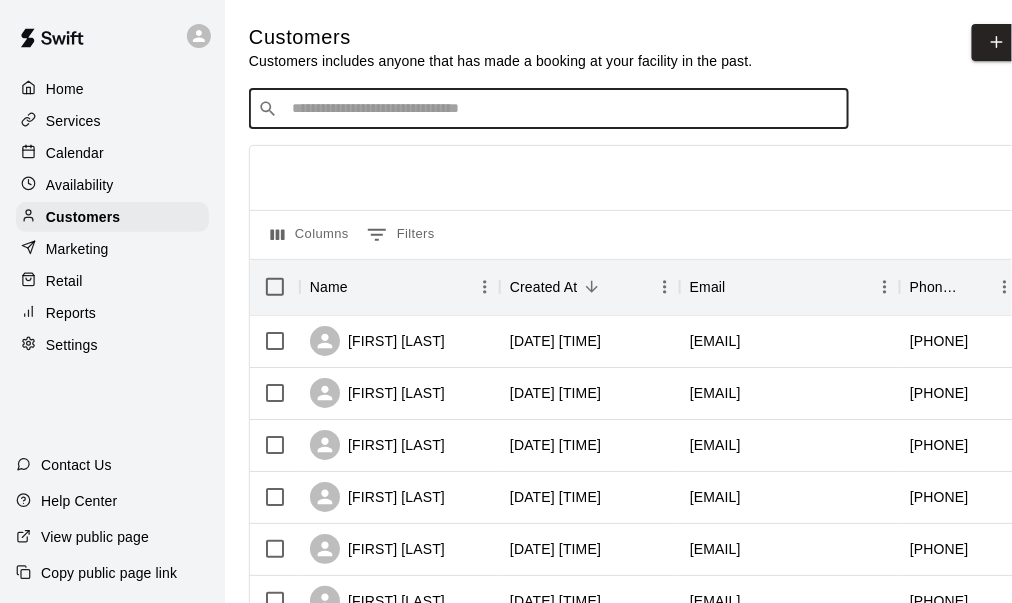 type 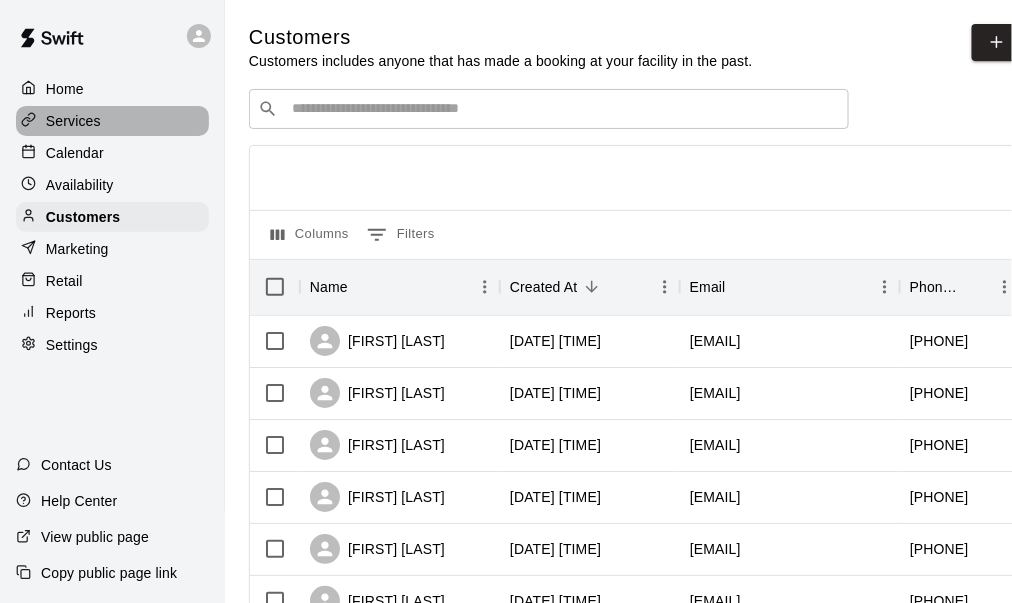 click on "Services" at bounding box center [73, 121] 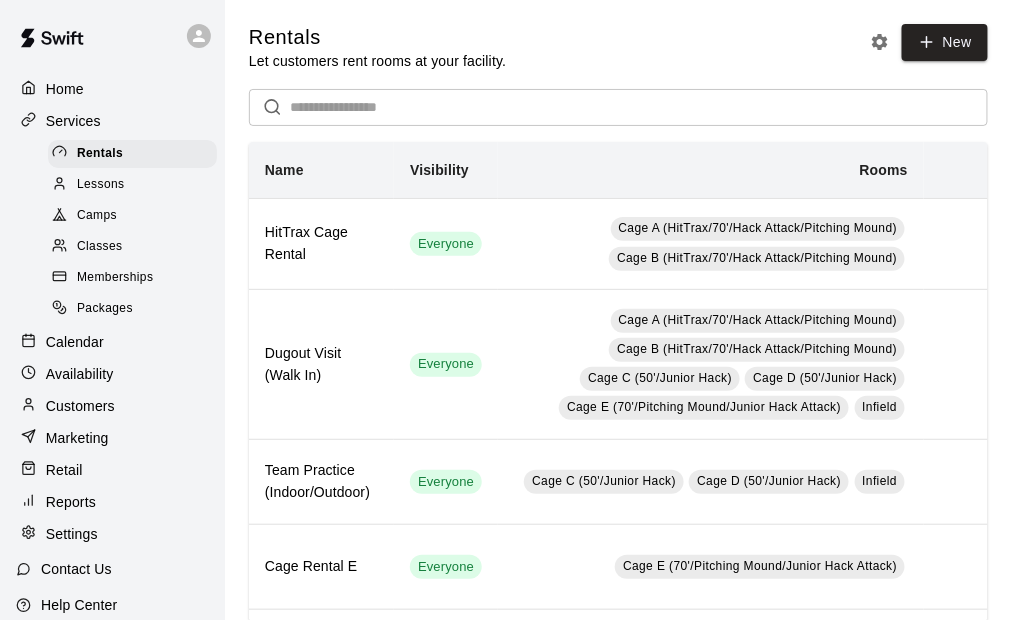 click on "Memberships" at bounding box center (115, 278) 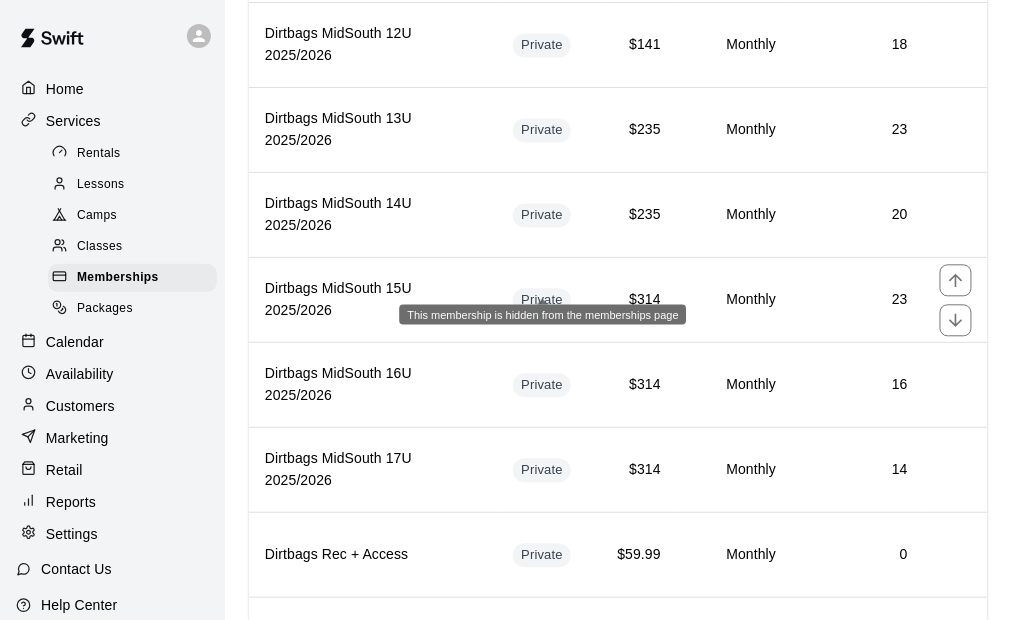 scroll, scrollTop: 800, scrollLeft: 0, axis: vertical 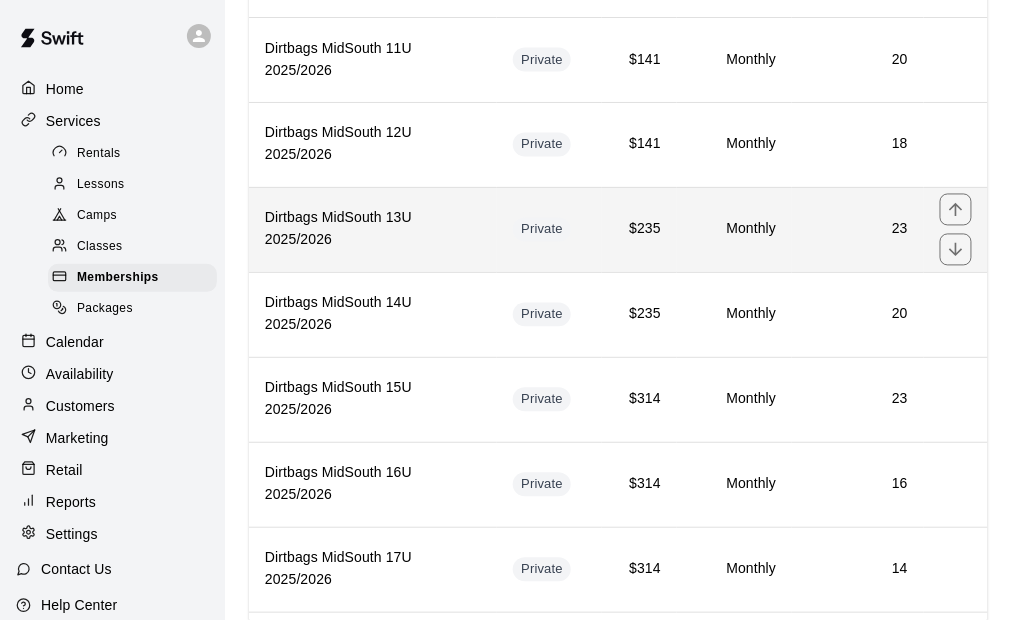 click on "Dirtbags MidSouth 13U 2025/2026" at bounding box center [373, 229] 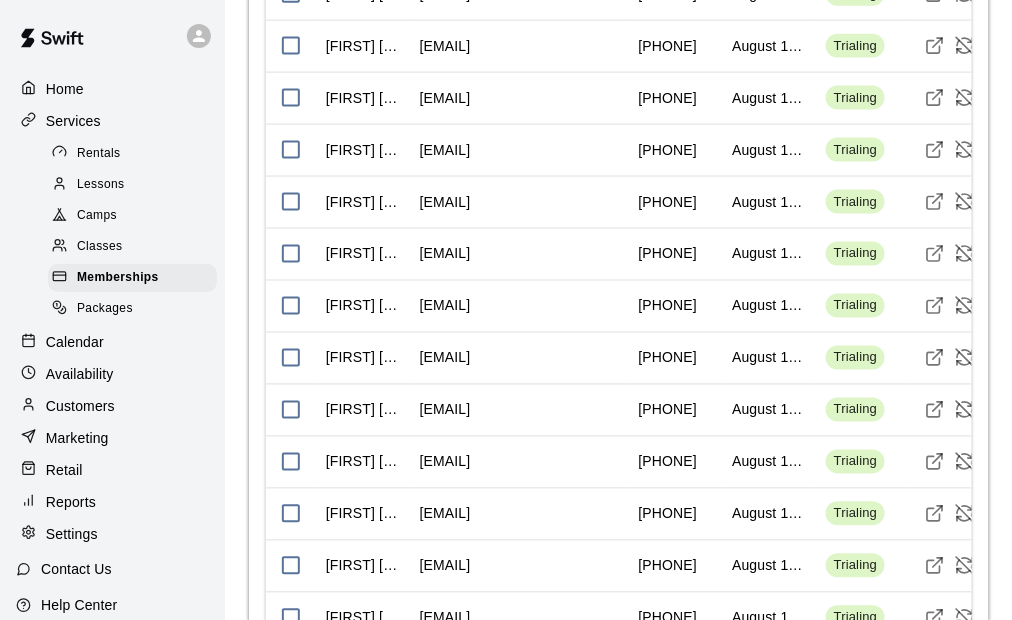 scroll, scrollTop: 2500, scrollLeft: 0, axis: vertical 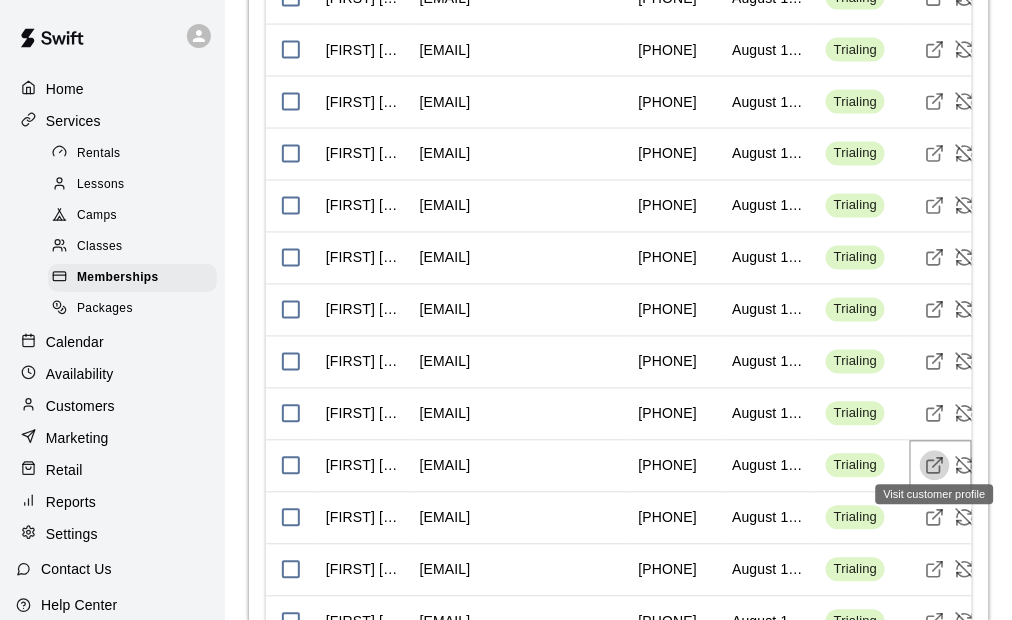 click 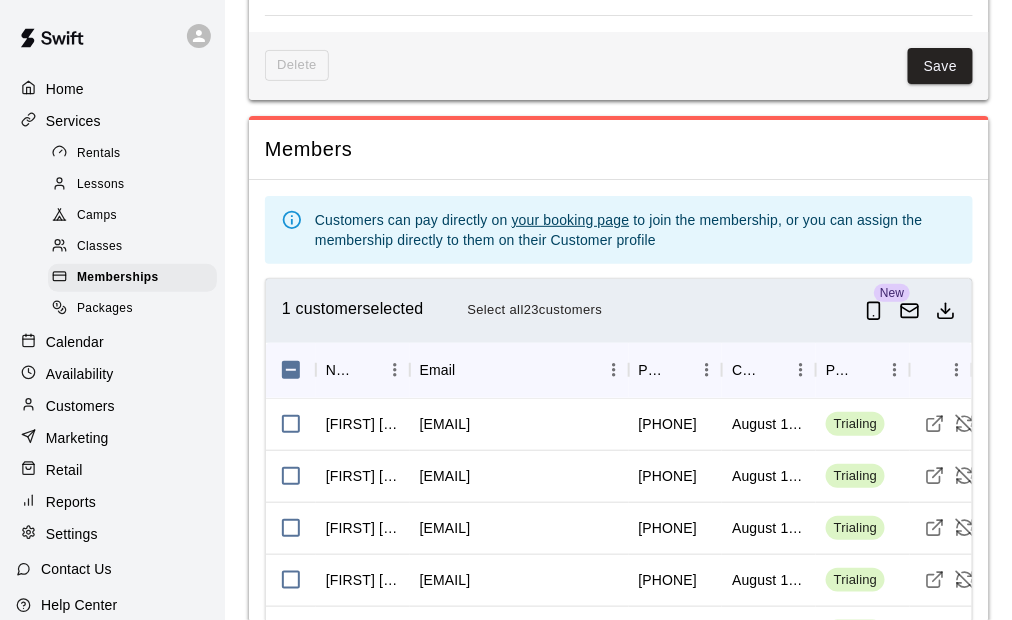 scroll, scrollTop: 1800, scrollLeft: 0, axis: vertical 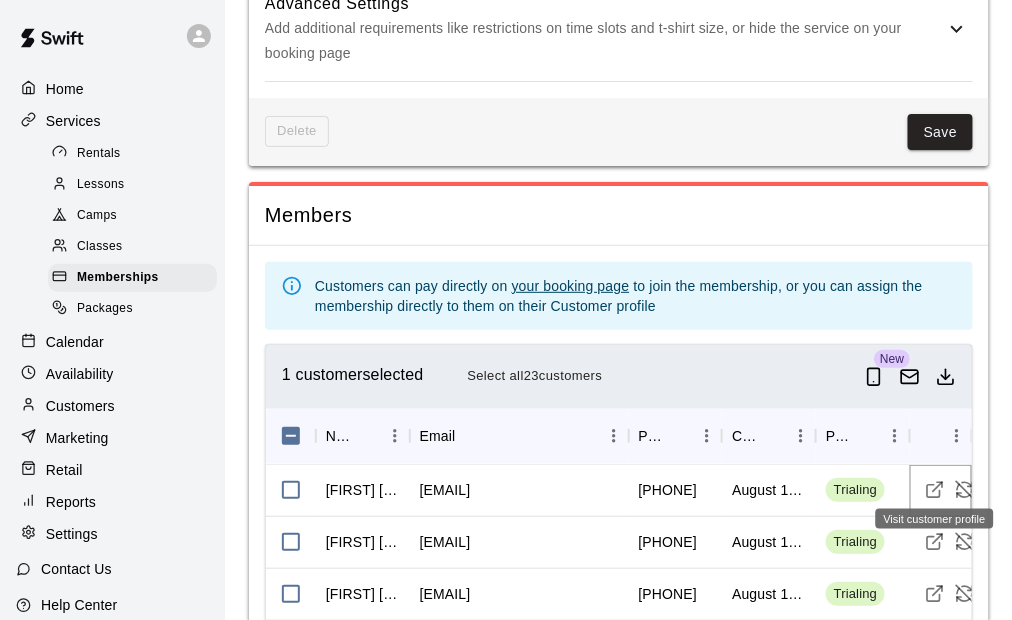click 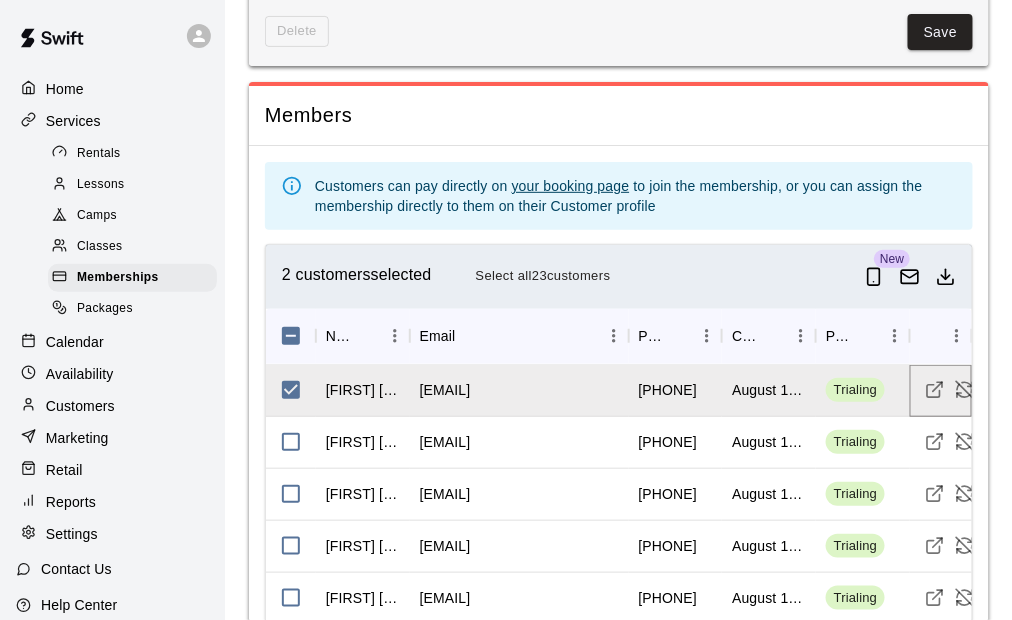 scroll, scrollTop: 2000, scrollLeft: 0, axis: vertical 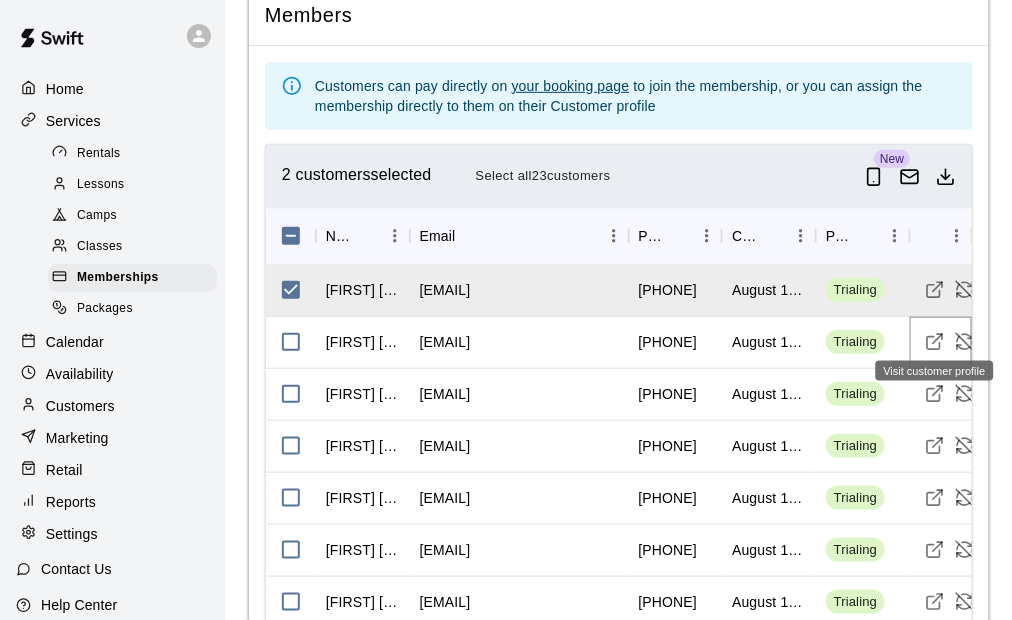 click 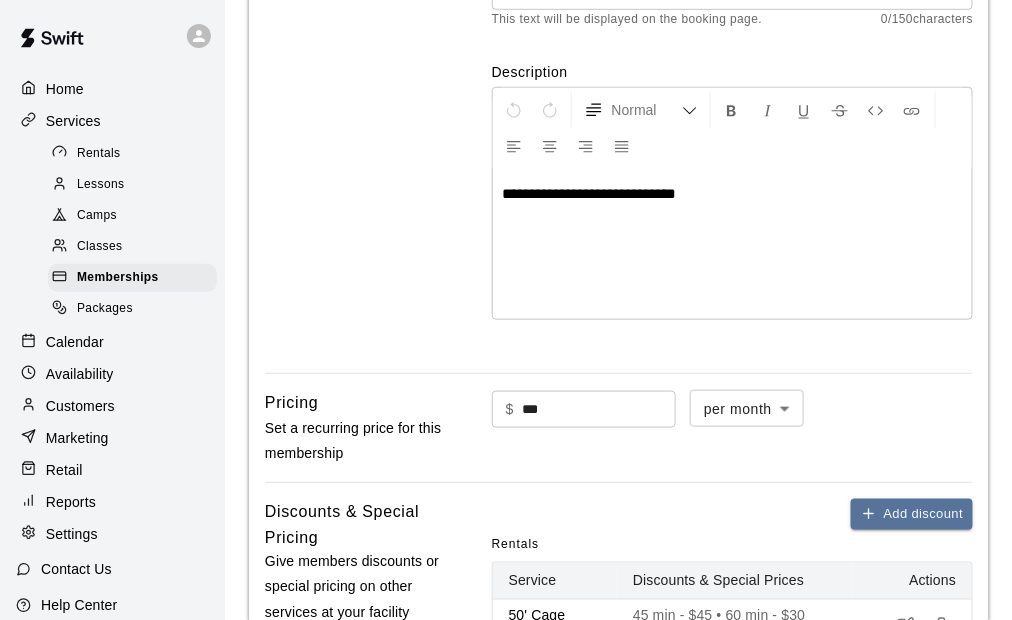 scroll, scrollTop: 300, scrollLeft: 0, axis: vertical 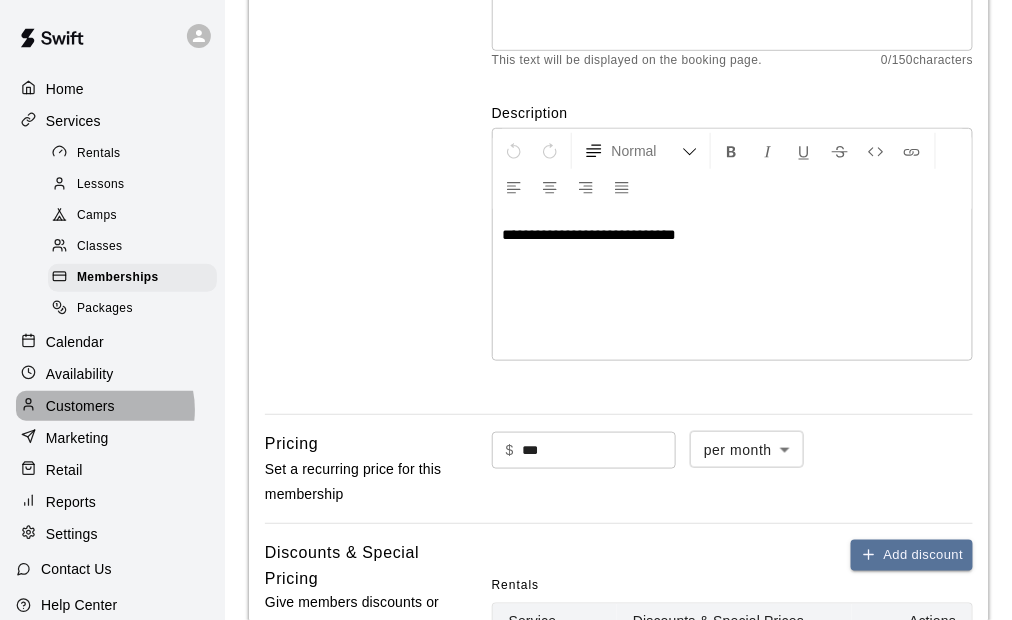 click on "Customers" at bounding box center (80, 406) 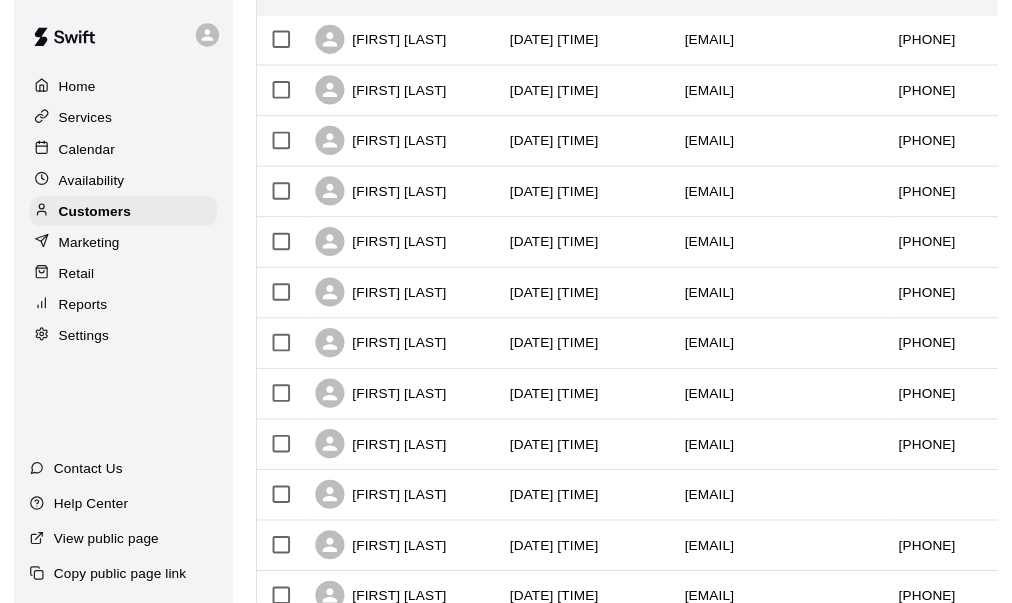 scroll, scrollTop: 0, scrollLeft: 0, axis: both 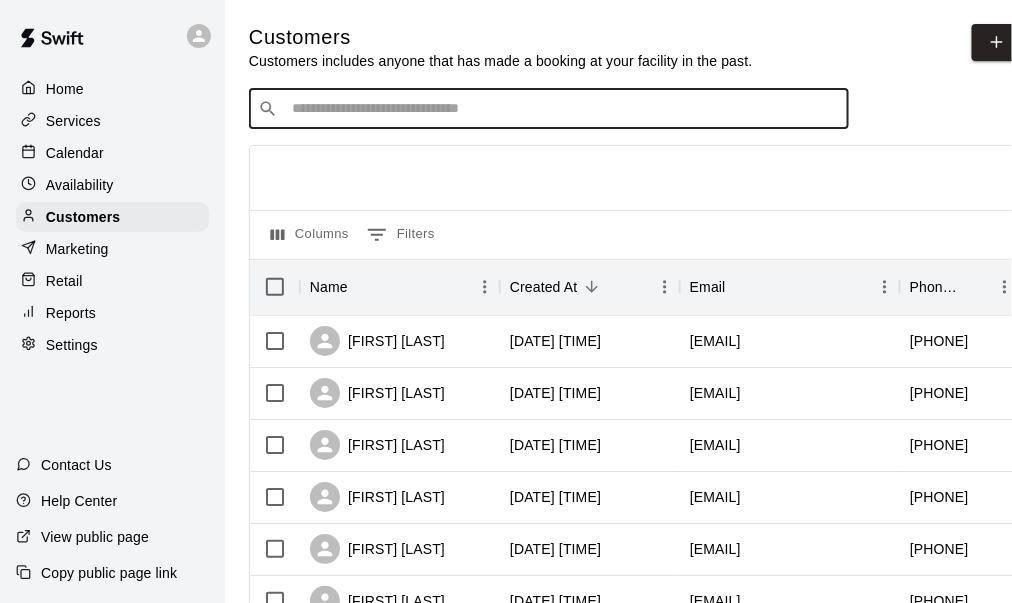 click at bounding box center (563, 109) 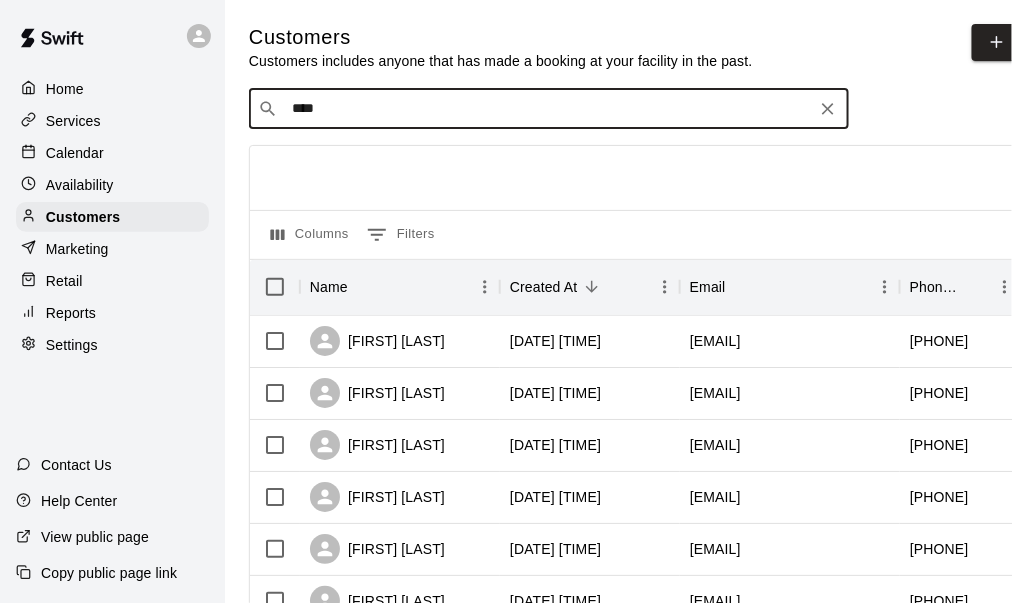 type on "*****" 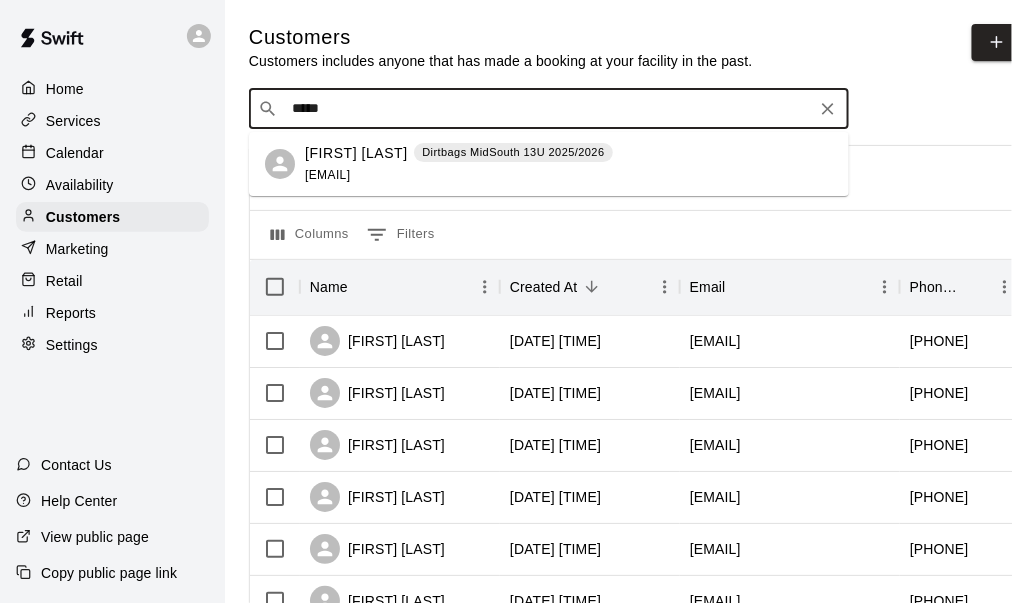 click on "[FIRST] [LAST]" at bounding box center (356, 153) 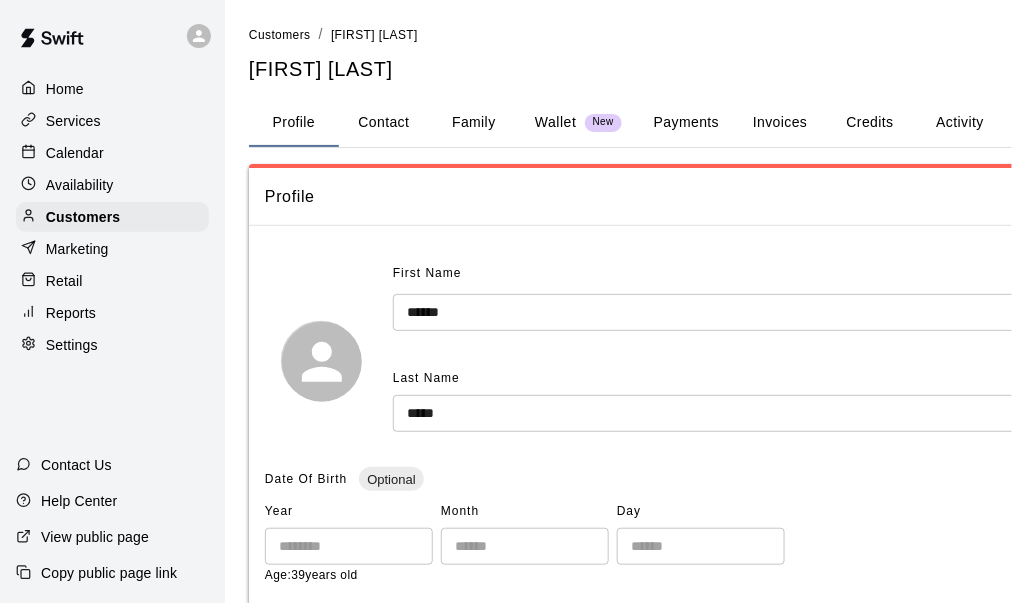 click on "Family" at bounding box center [474, 123] 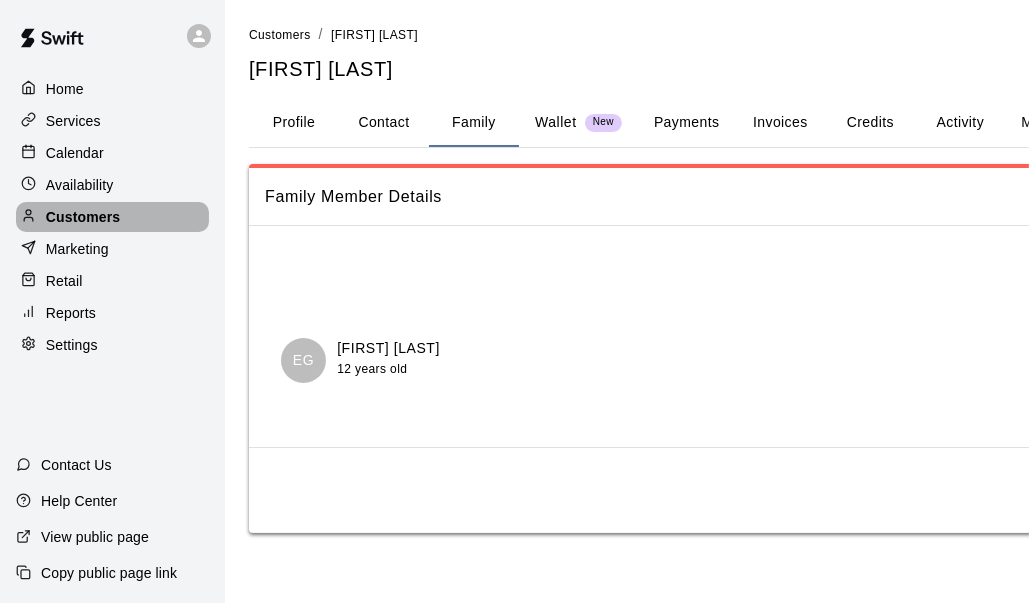 click on "Customers" at bounding box center (83, 217) 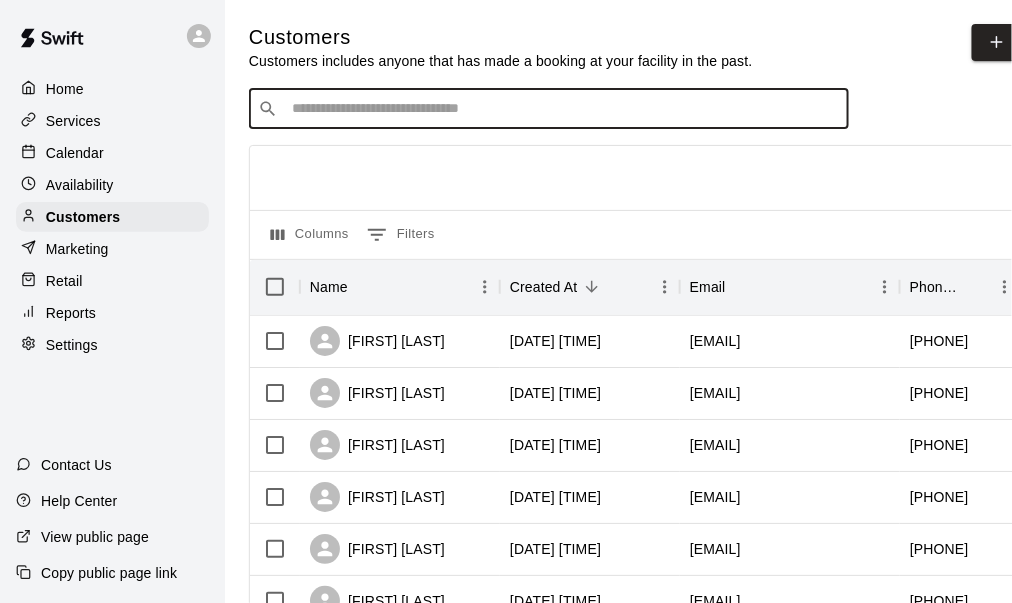 click at bounding box center (563, 109) 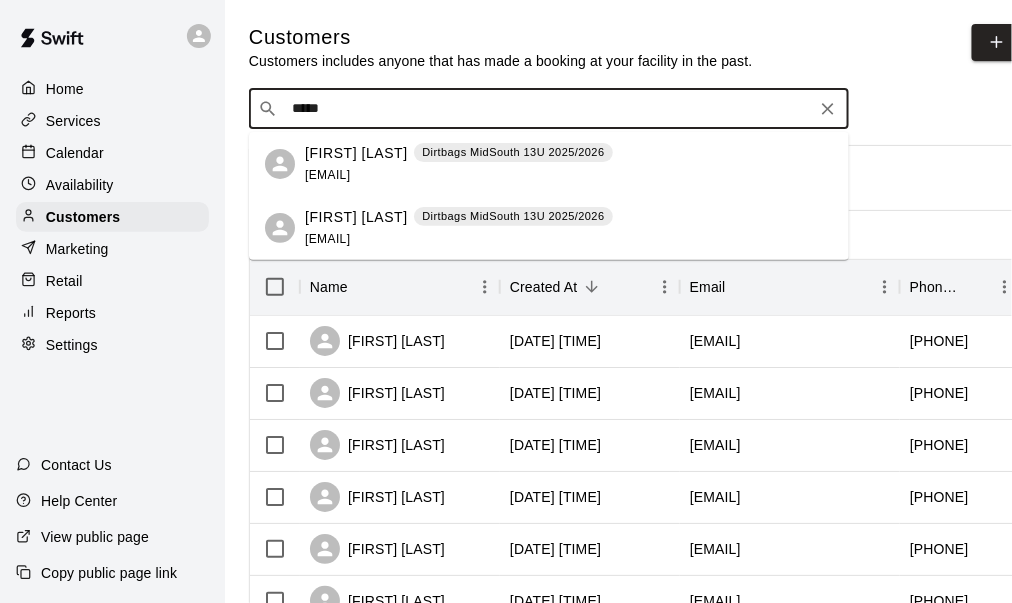 type on "******" 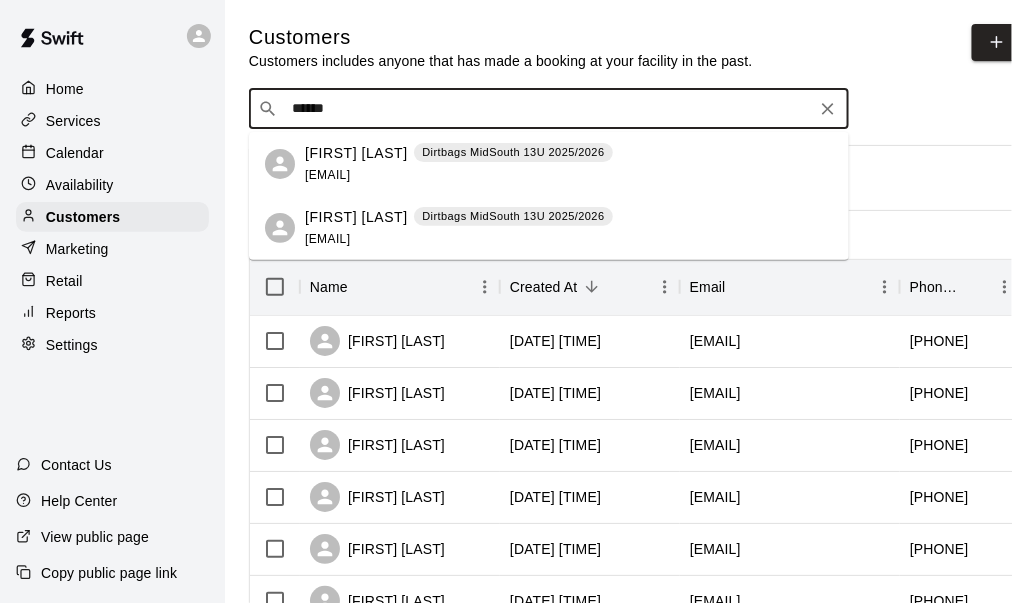 click on "[EMAIL]" at bounding box center (327, 175) 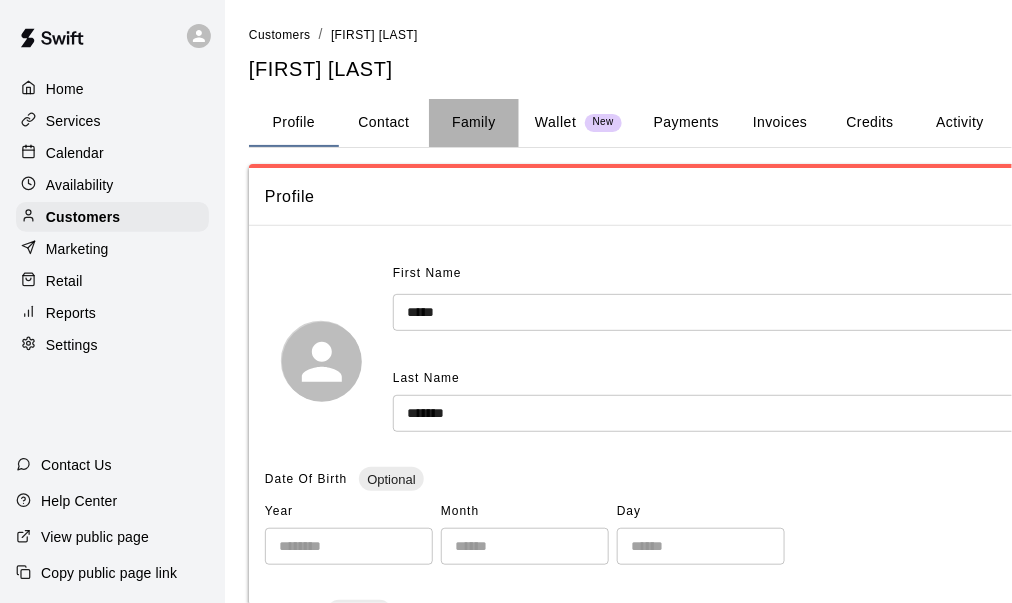 click on "Family" at bounding box center (474, 123) 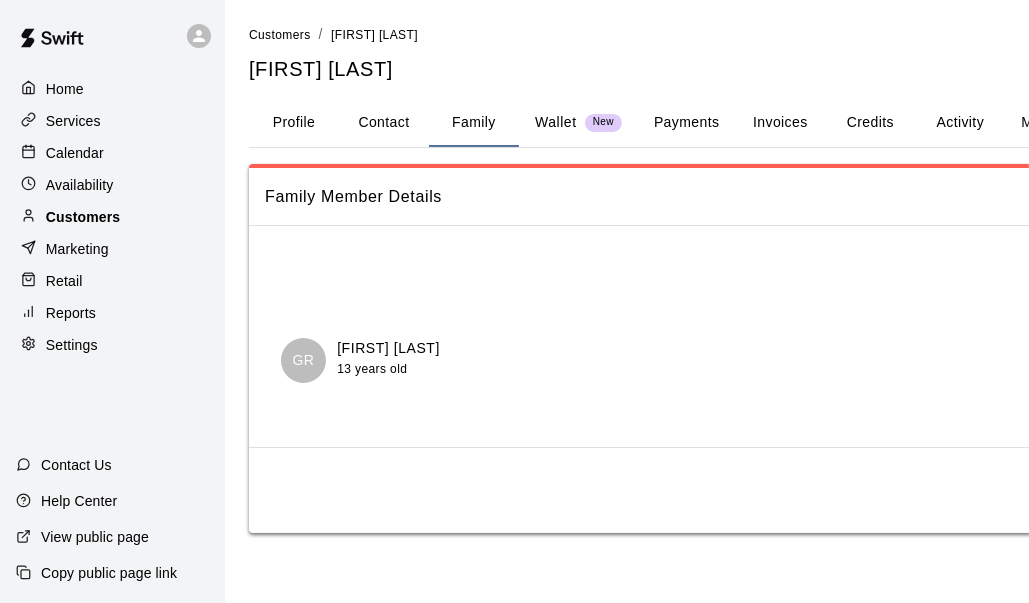 click on "Customers" at bounding box center [83, 217] 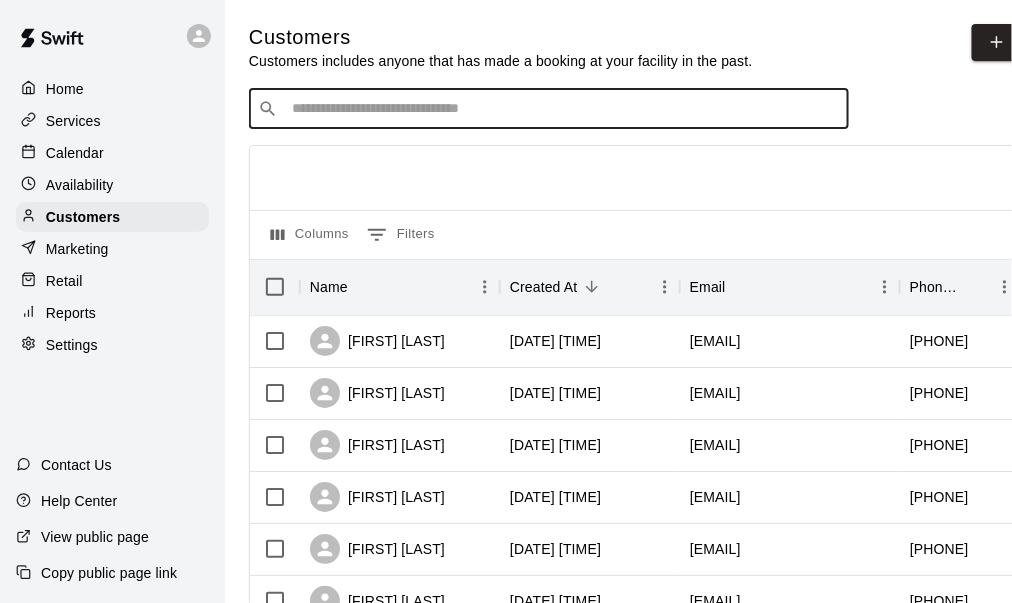 click at bounding box center (563, 109) 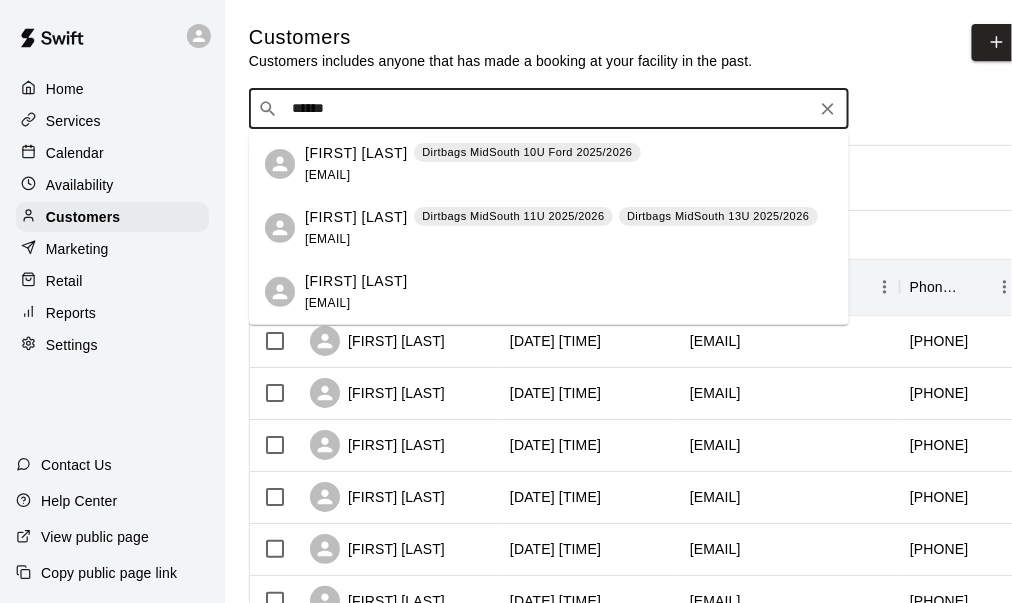 type on "******" 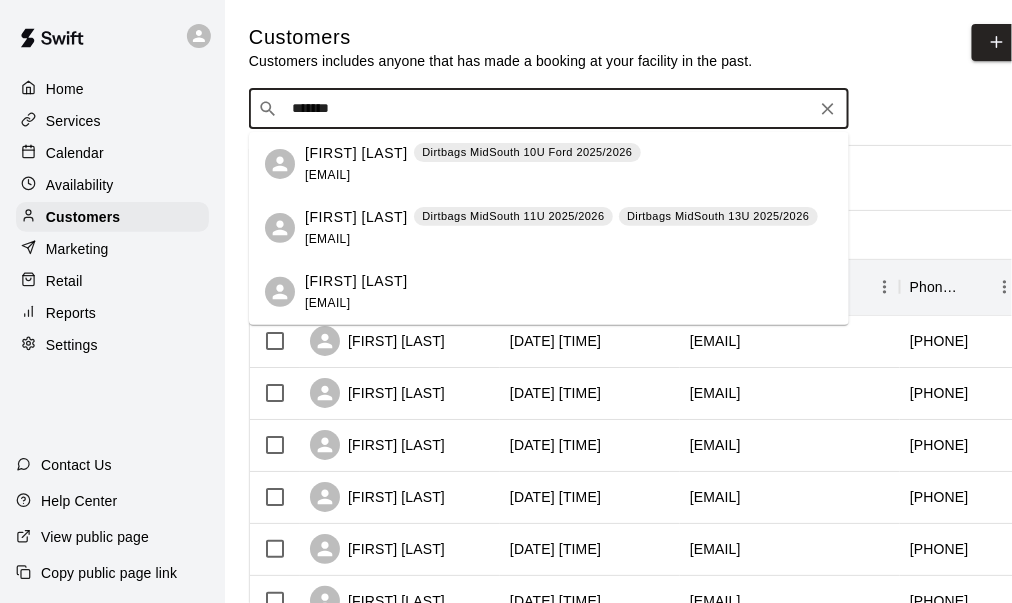 click on "[FIRST] [LAST]" at bounding box center (356, 217) 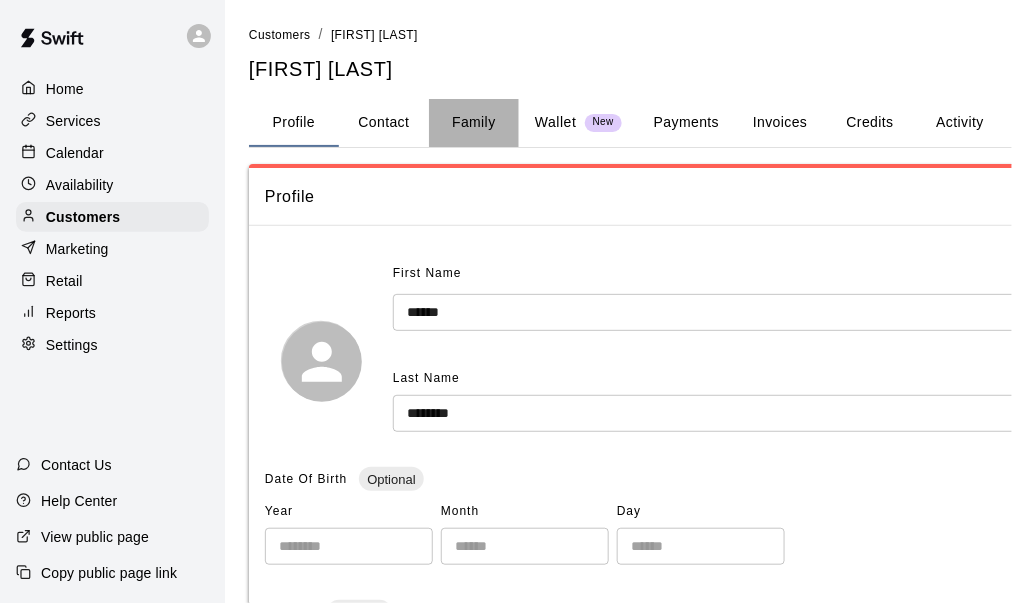 click on "Family" at bounding box center (474, 123) 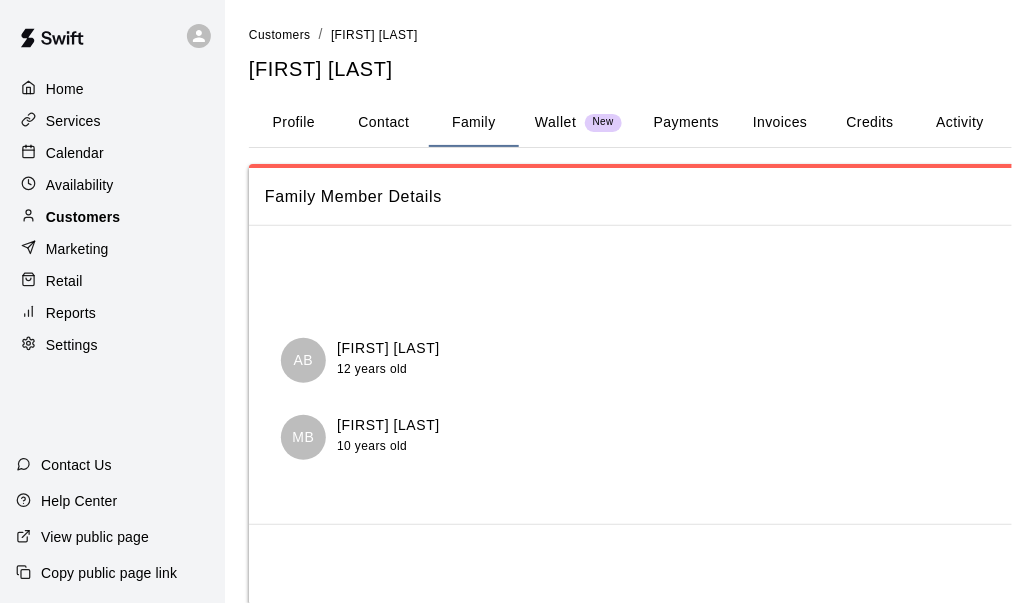 click on "Customers" at bounding box center (83, 217) 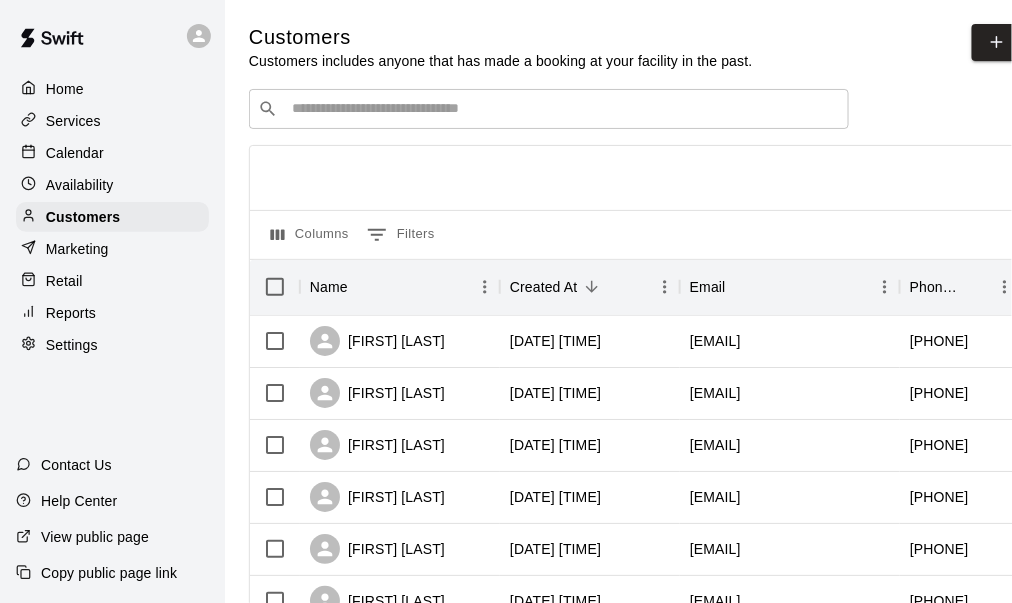 click at bounding box center (563, 109) 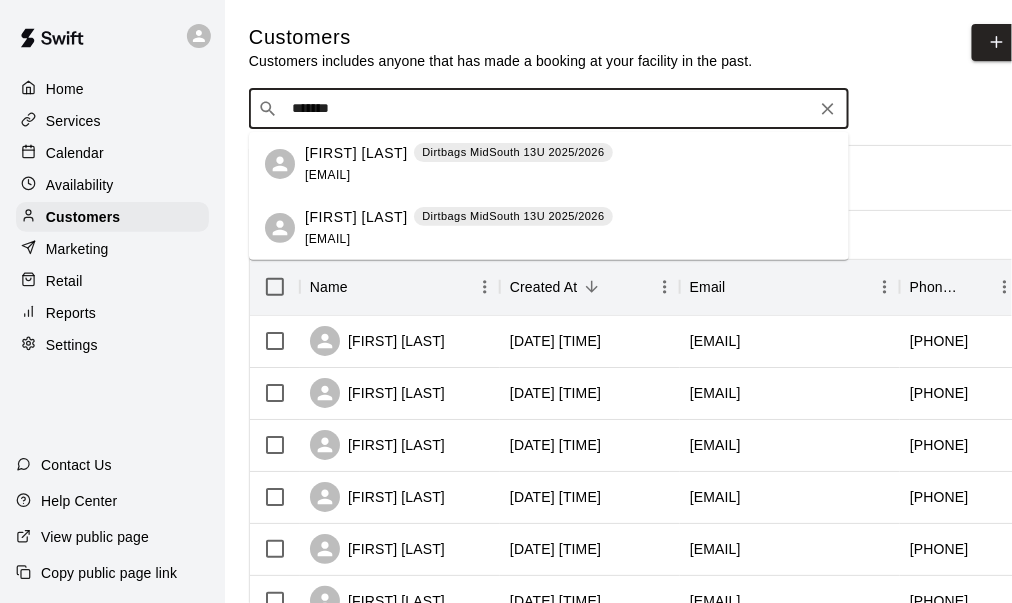 drag, startPoint x: 386, startPoint y: 119, endPoint x: 164, endPoint y: 106, distance: 222.38031 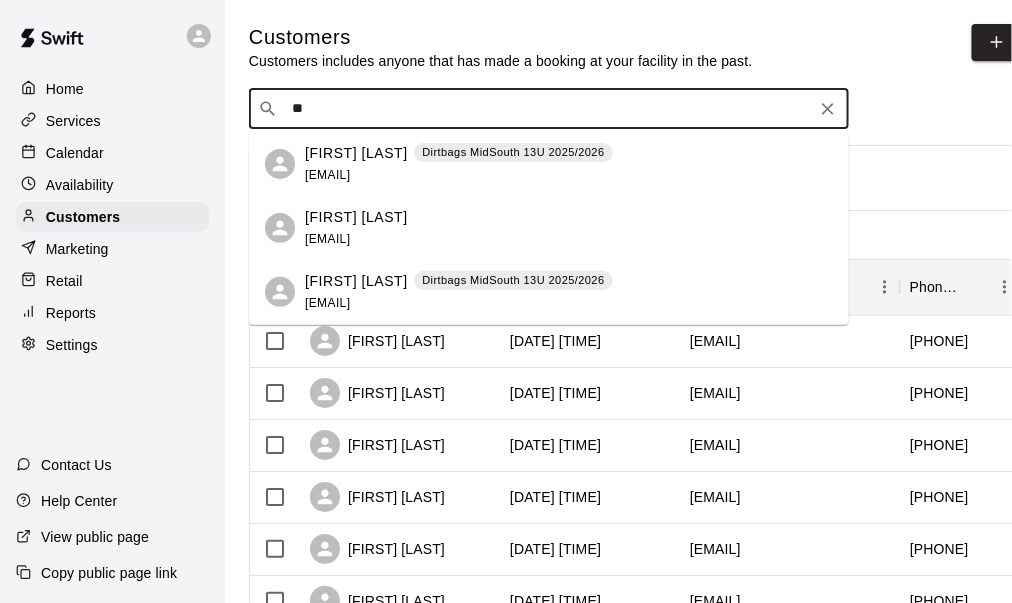 type on "*" 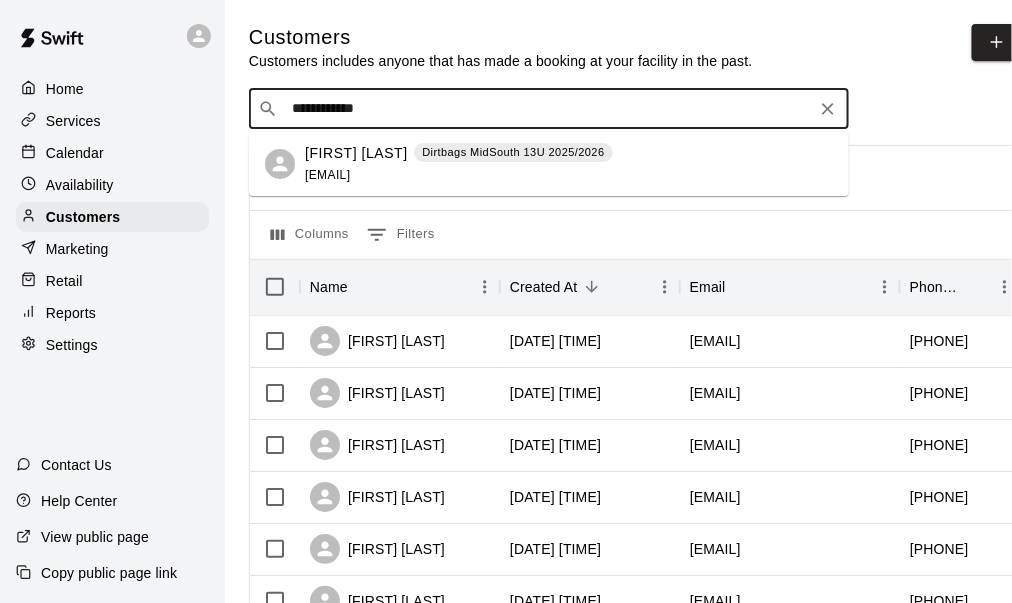 type on "**********" 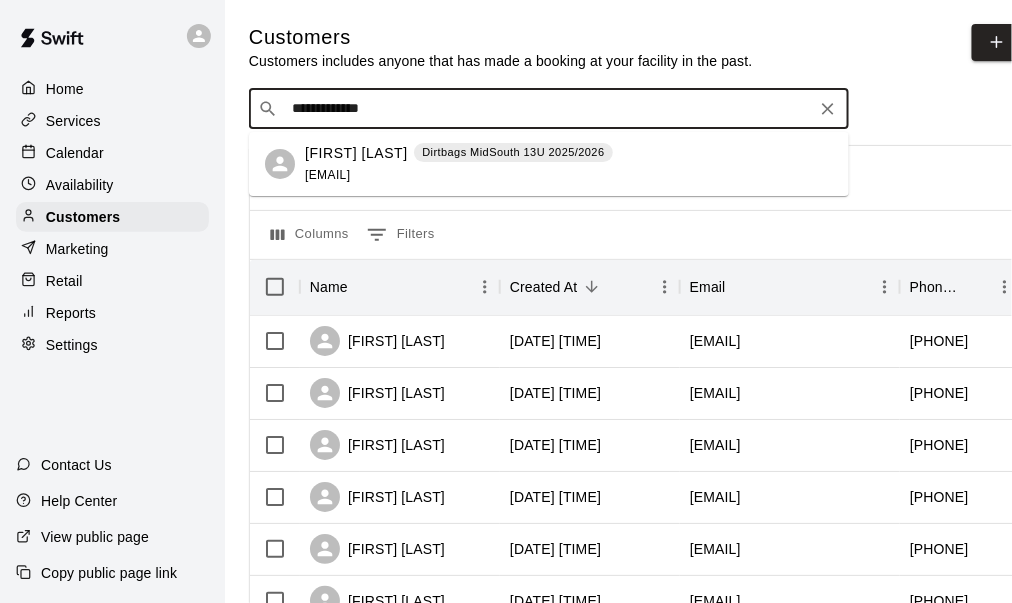 click on "[FIRST] [LAST]" at bounding box center (356, 153) 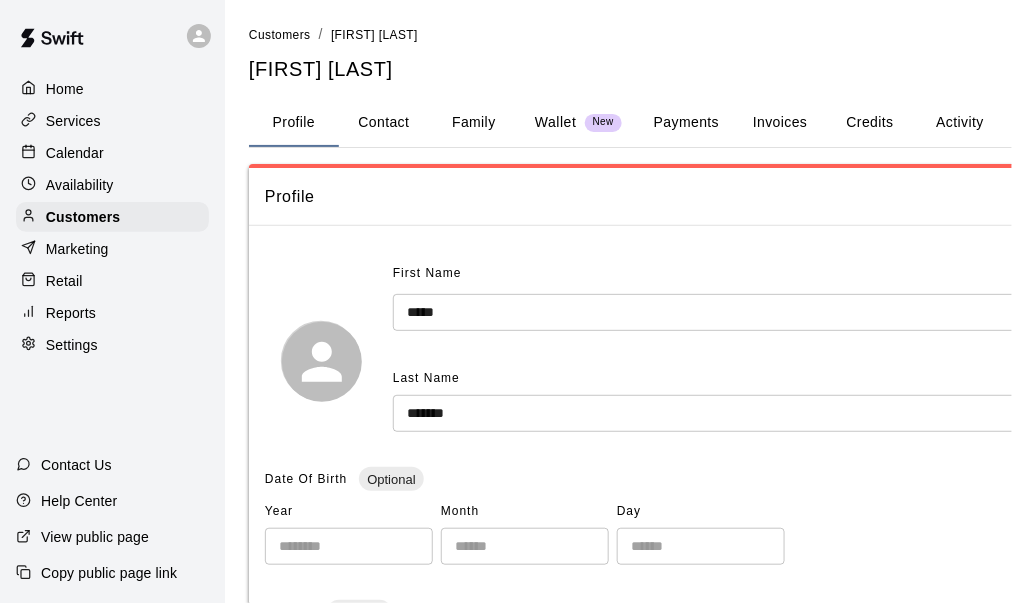 click on "Family" at bounding box center (474, 123) 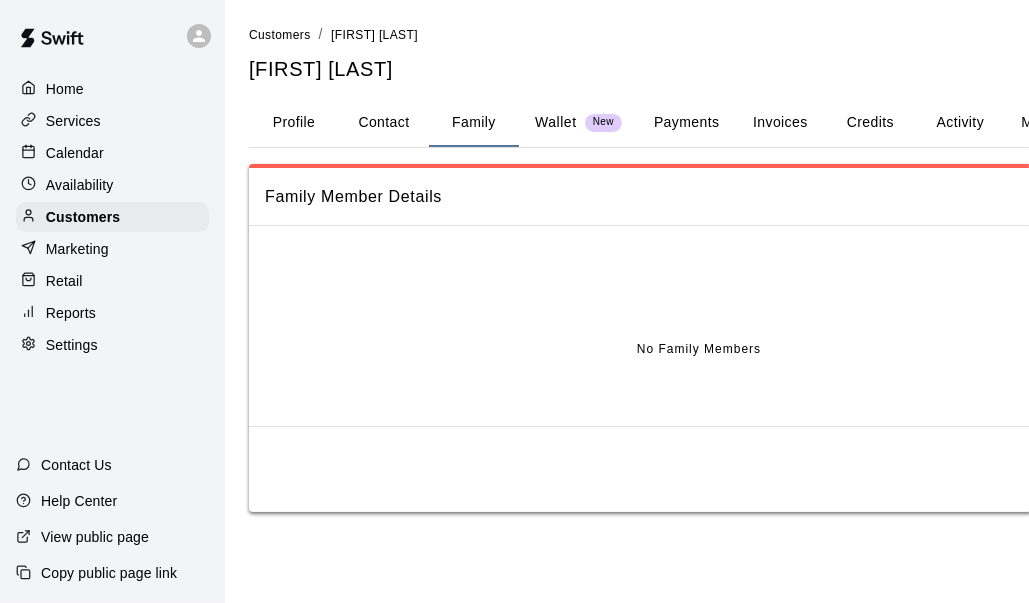 click on "Profile" at bounding box center (294, 123) 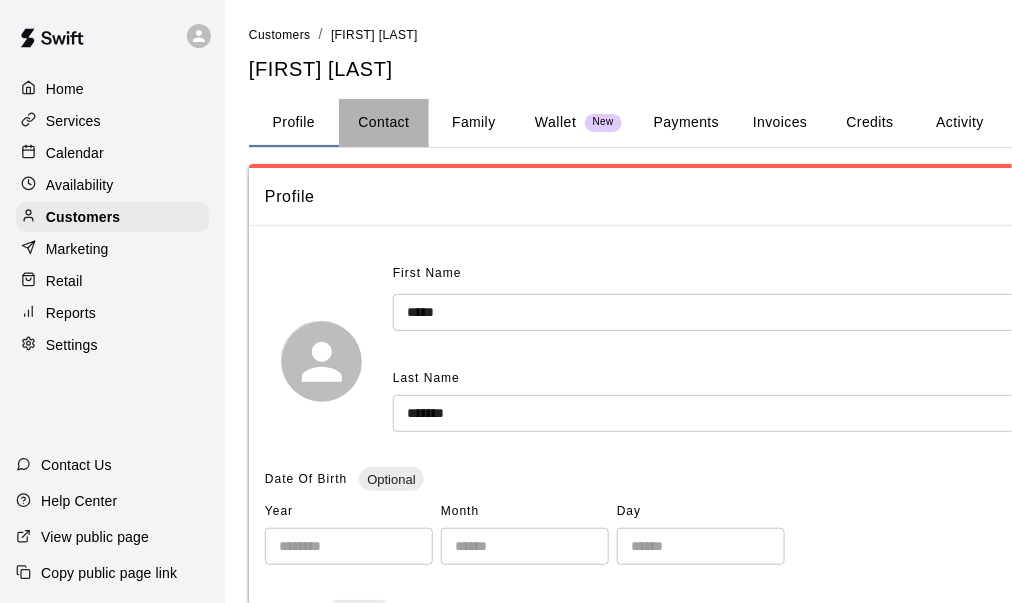 click on "Contact" at bounding box center [384, 123] 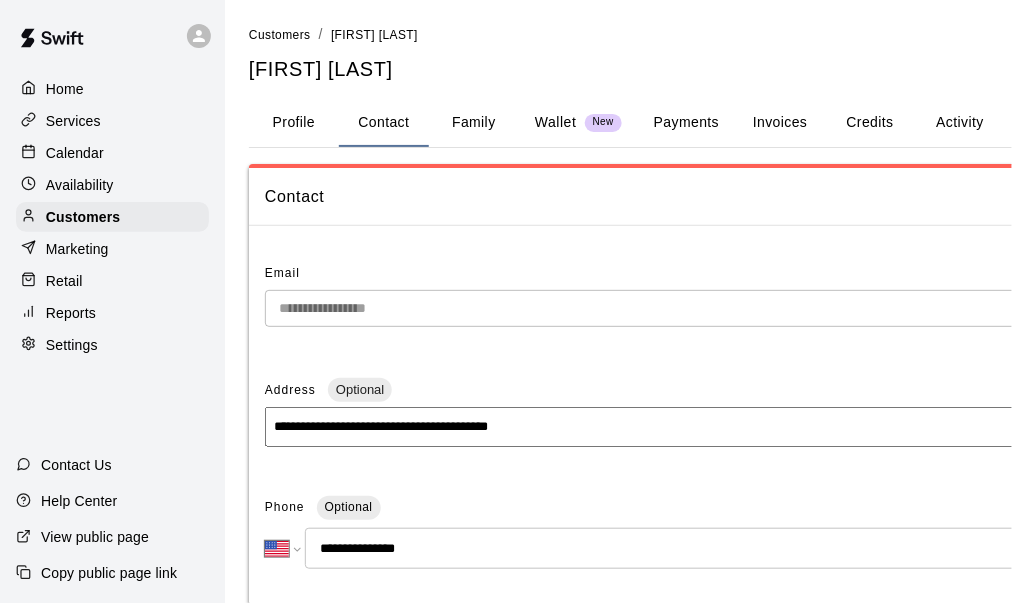 click on "Family" at bounding box center (474, 123) 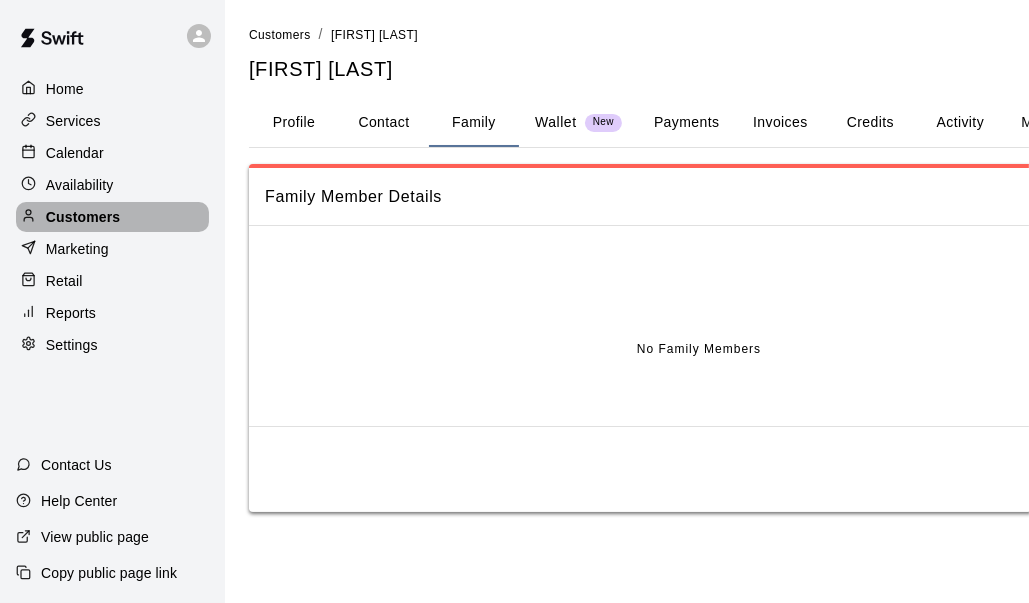 click on "Customers" at bounding box center (112, 217) 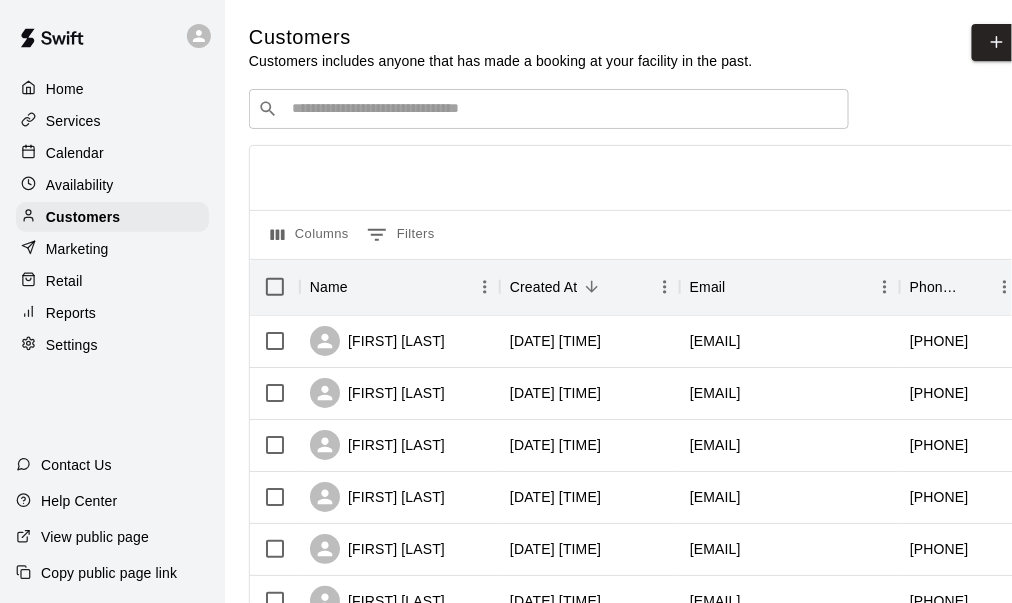 click on "​ ​" at bounding box center (549, 109) 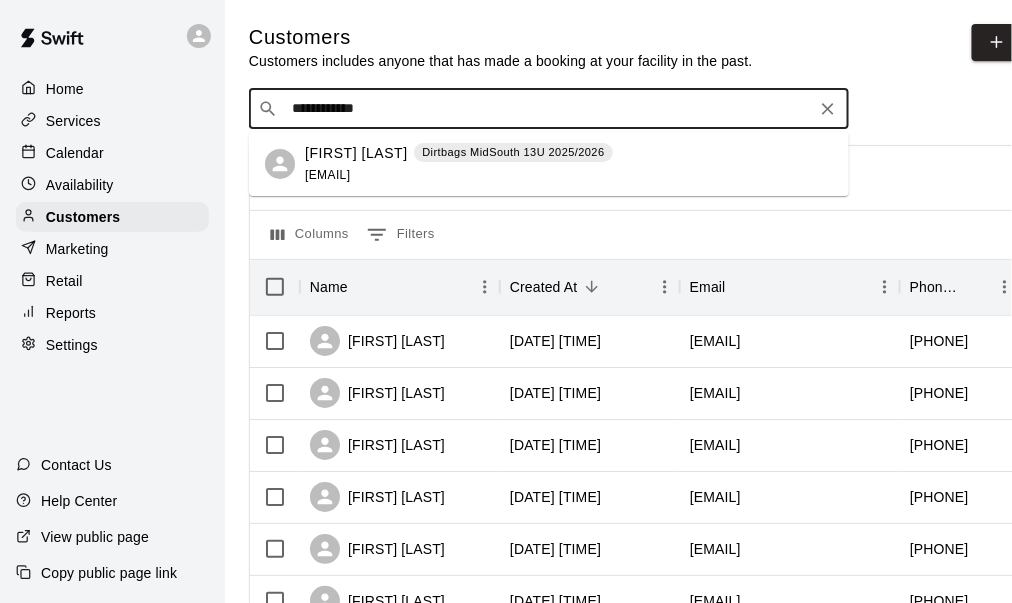 type on "**********" 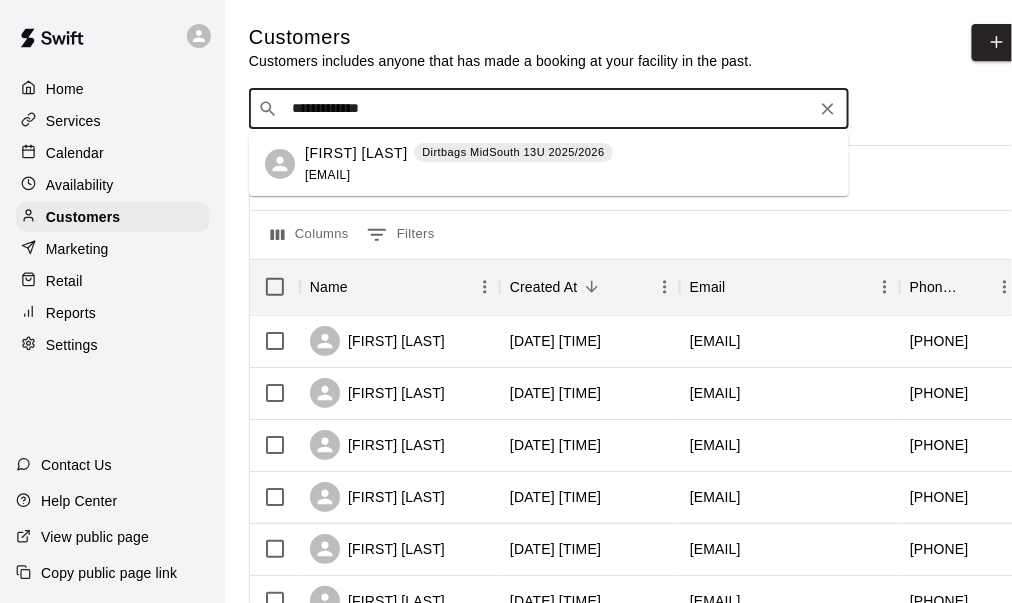 click on "[FIRST] [LAST]" at bounding box center [356, 153] 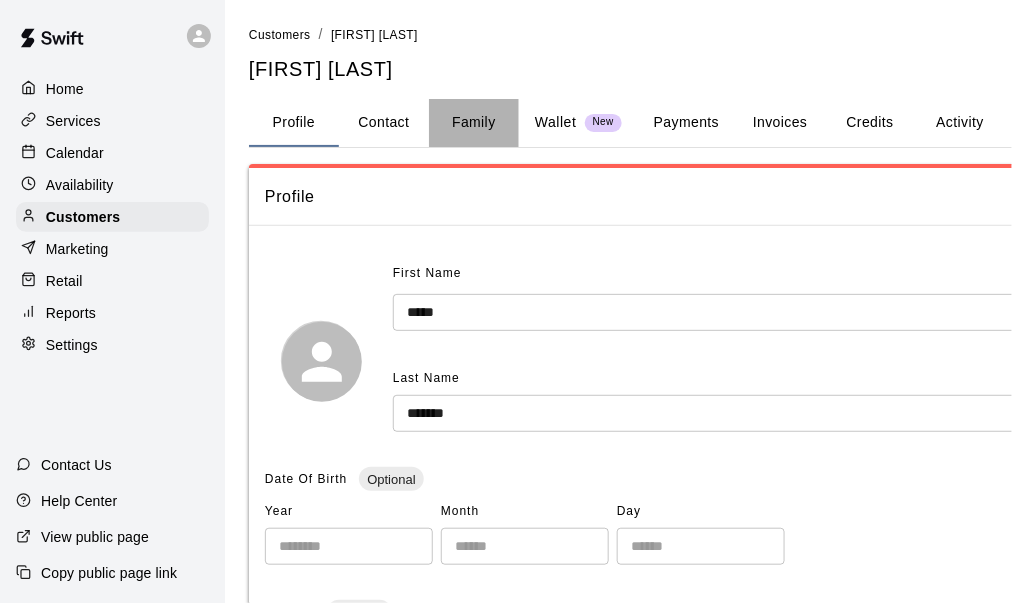 click on "Family" at bounding box center [474, 123] 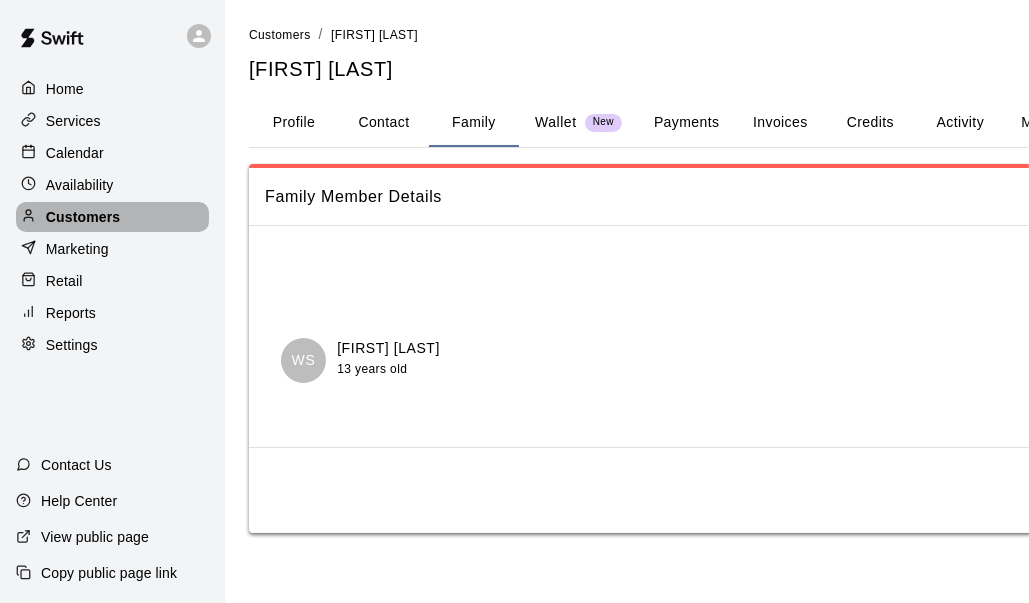 click on "Customers" at bounding box center (112, 217) 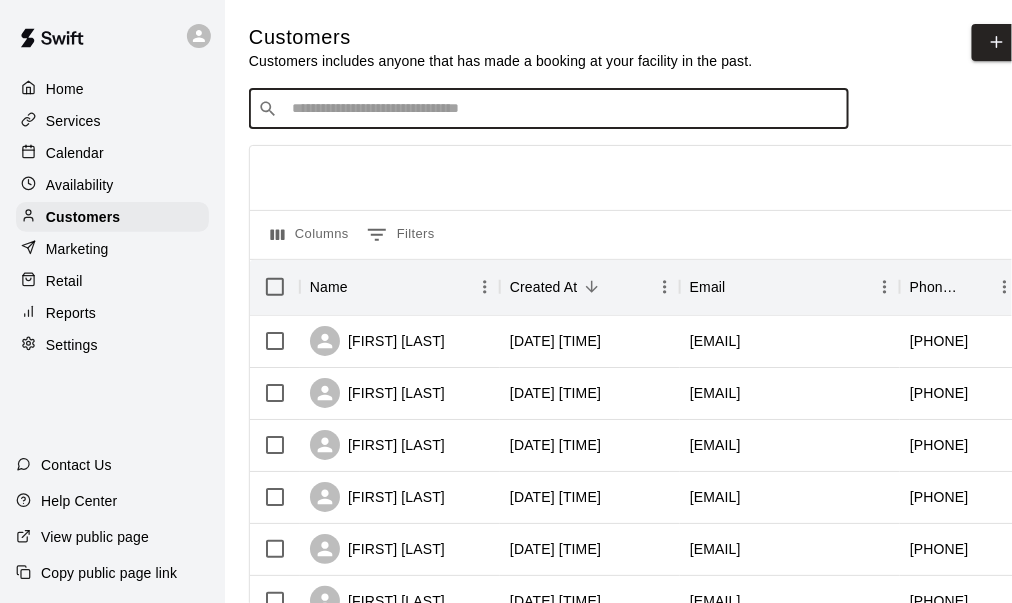 click at bounding box center [563, 109] 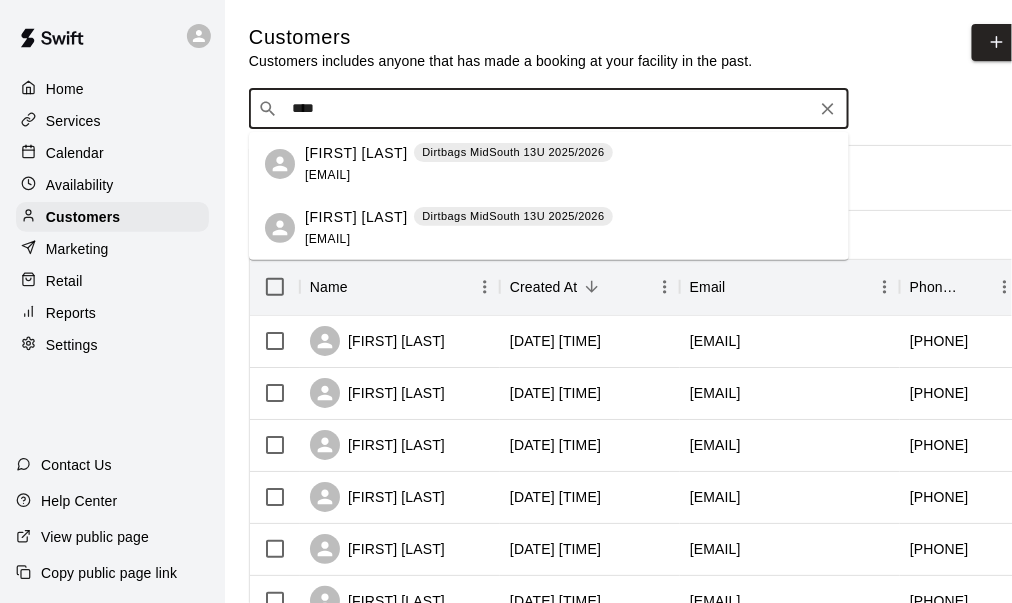 drag, startPoint x: 339, startPoint y: 118, endPoint x: 259, endPoint y: 123, distance: 80.1561 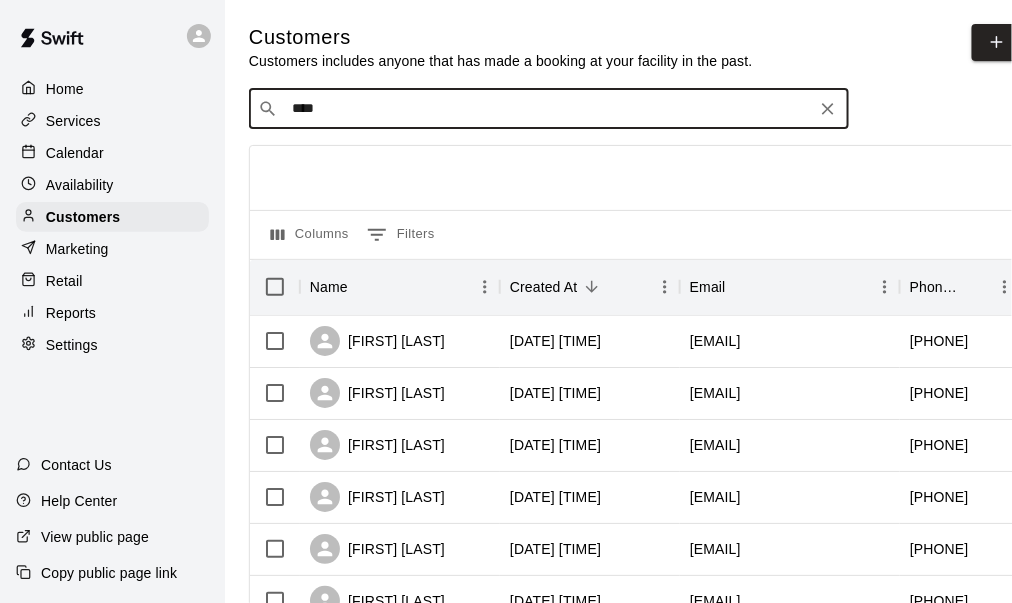 type on "****" 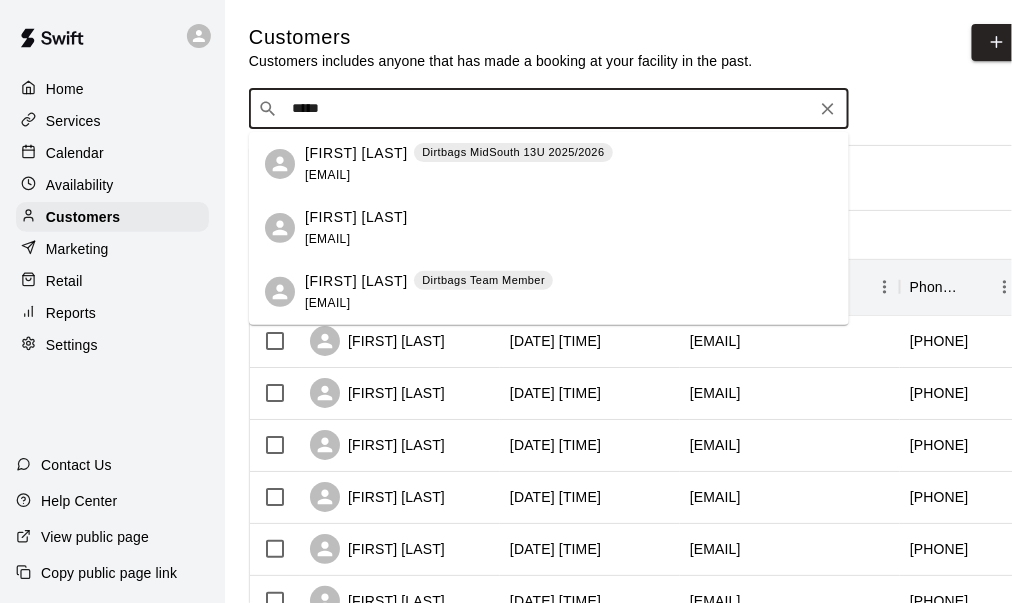 click on "[FIRST] [LAST]" at bounding box center (356, 153) 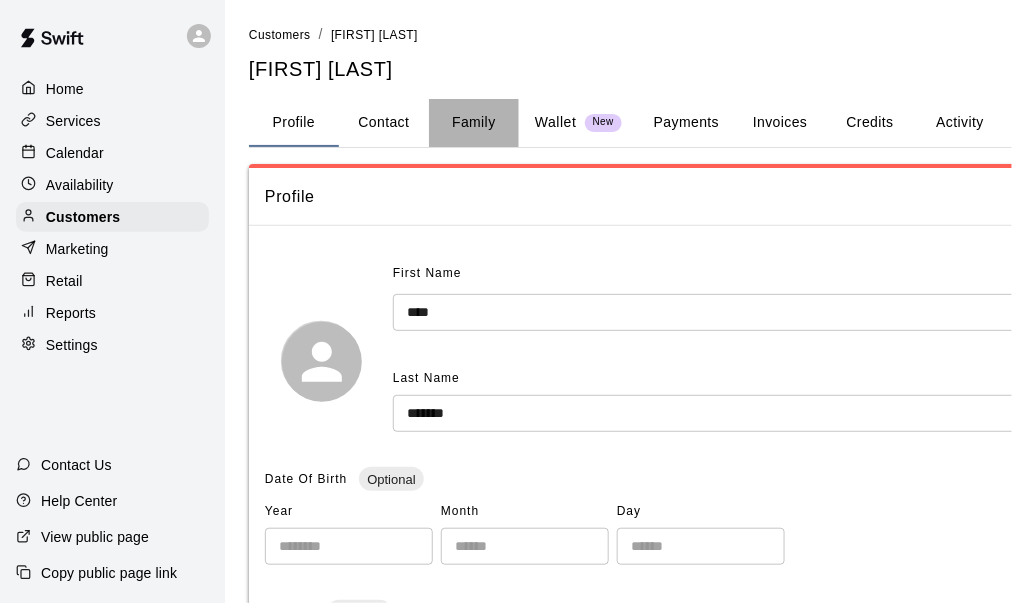 click on "Family" at bounding box center (474, 123) 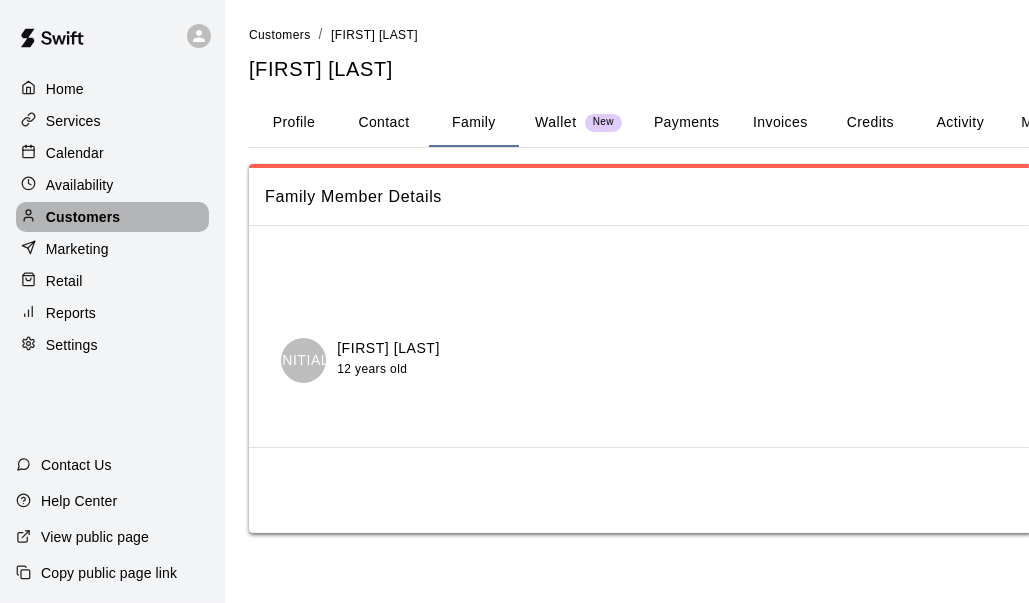 click on "Customers" at bounding box center (83, 217) 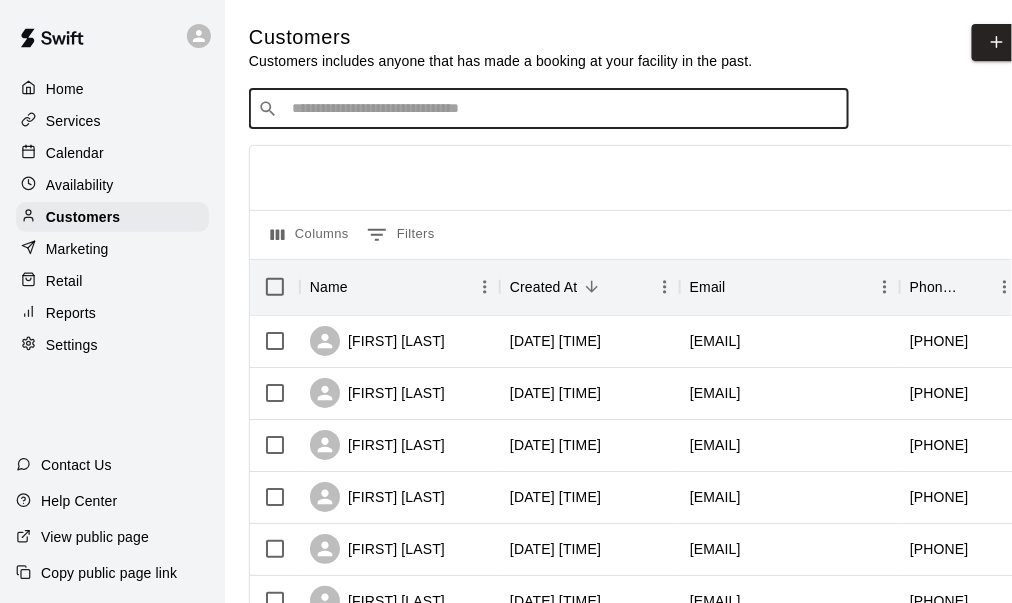 click at bounding box center (563, 109) 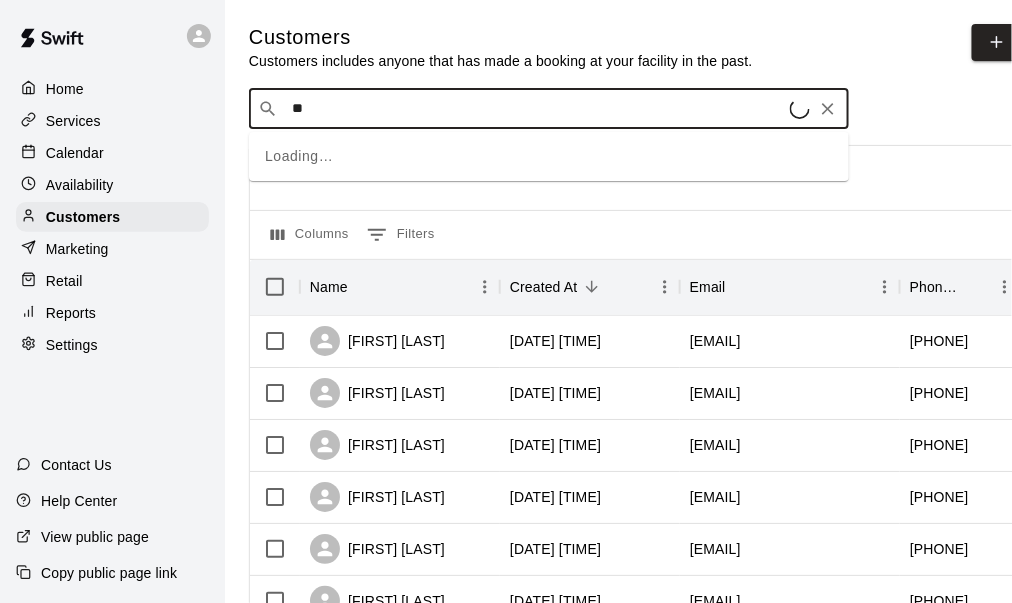 type on "*" 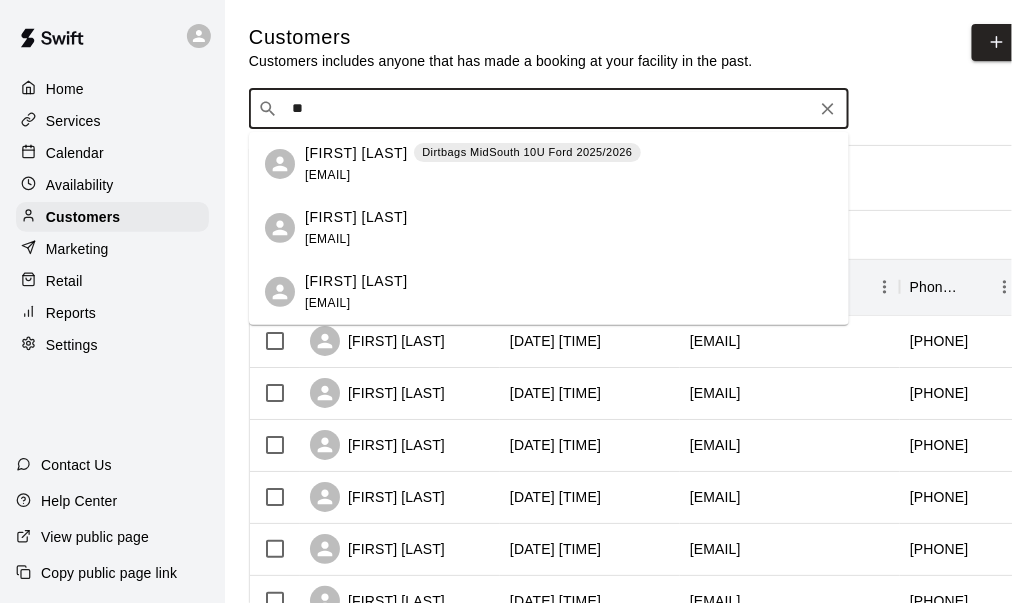 type on "*" 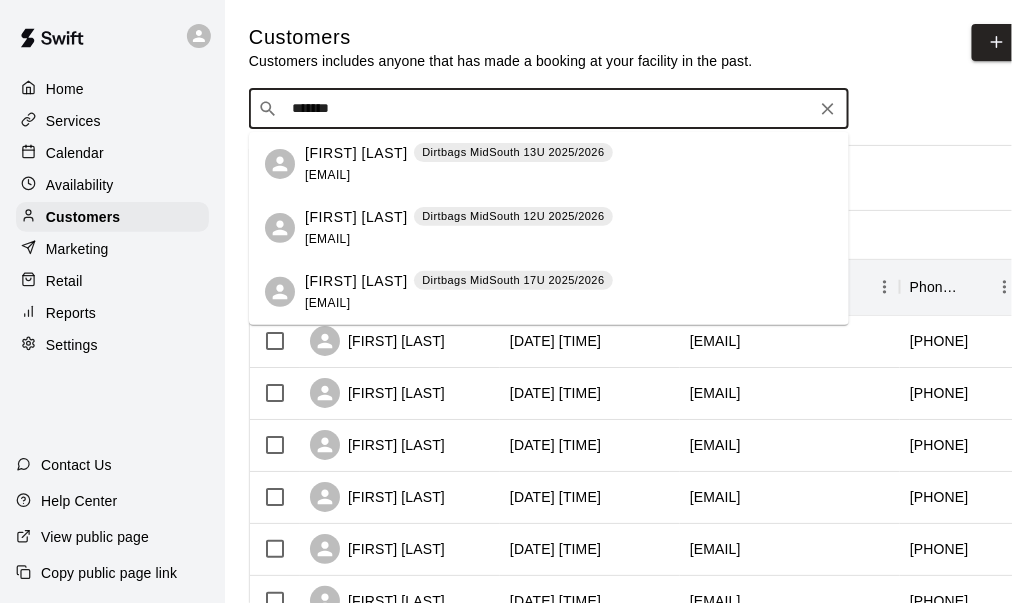 click on "*******" at bounding box center [548, 109] 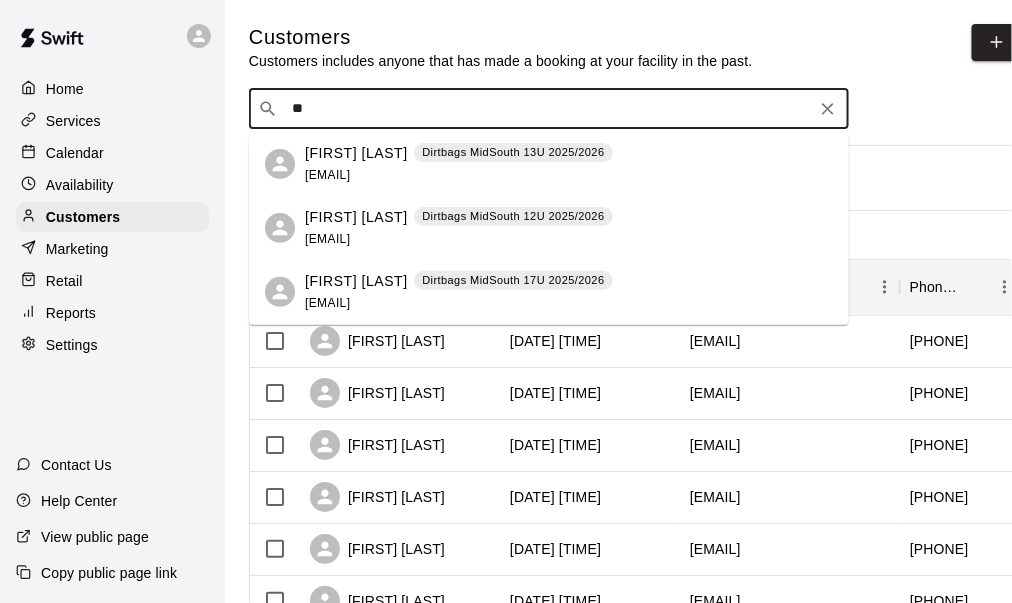 type on "*" 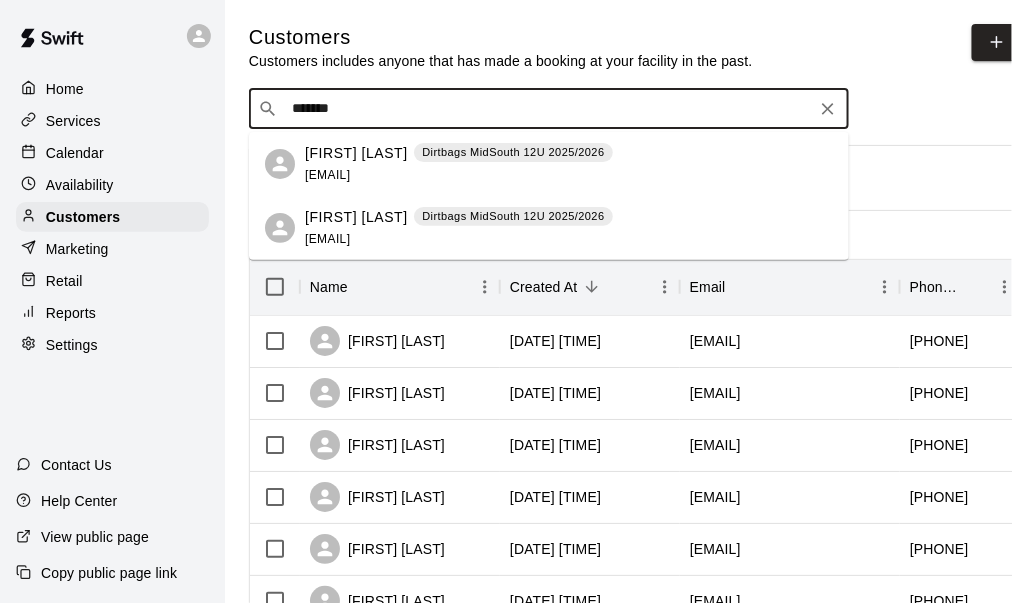 type on "********" 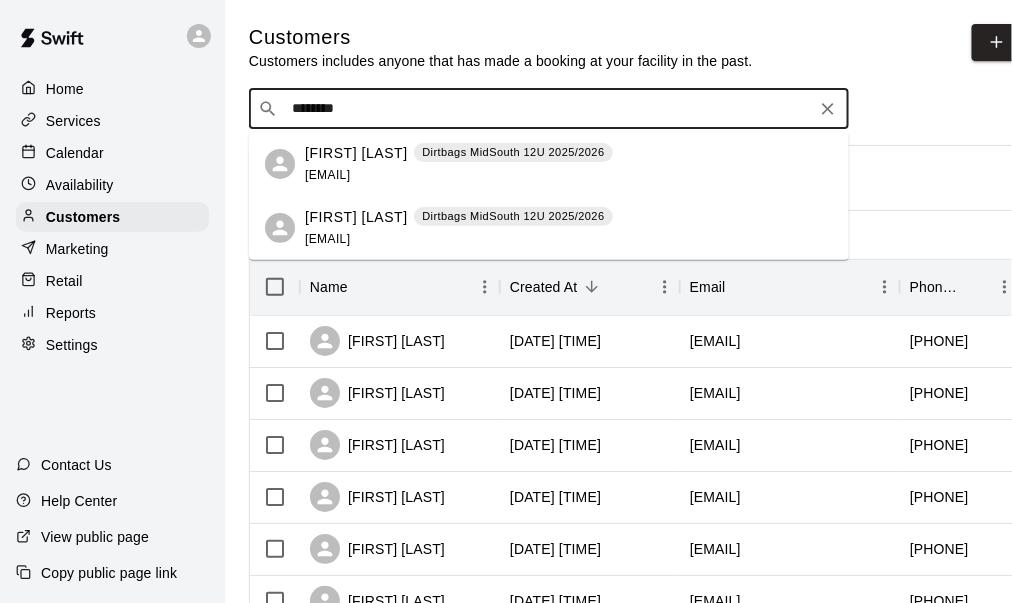 click on "[FIRST] [LAST]" at bounding box center [356, 153] 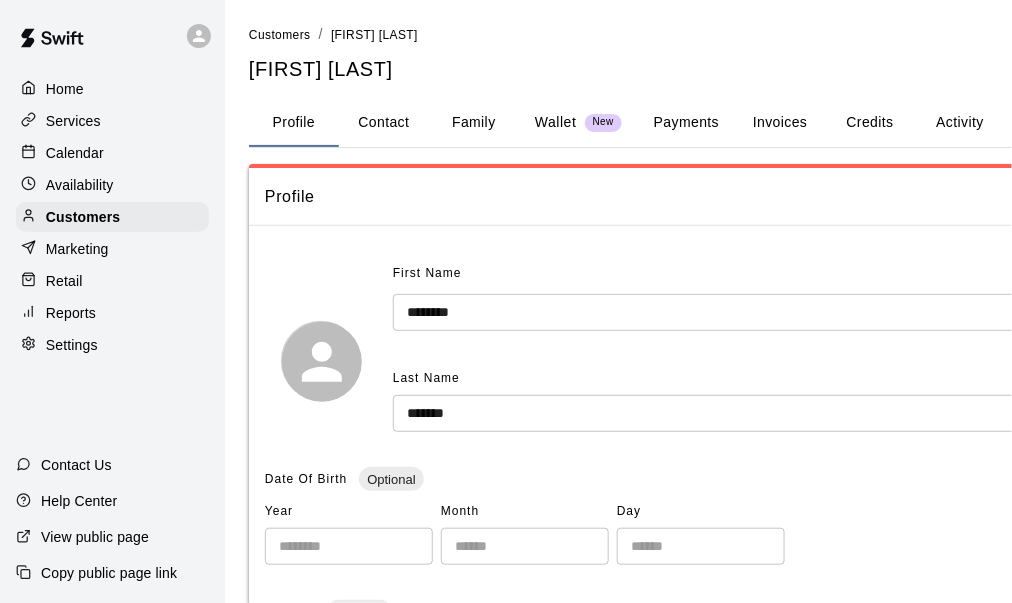click on "Family" at bounding box center [474, 123] 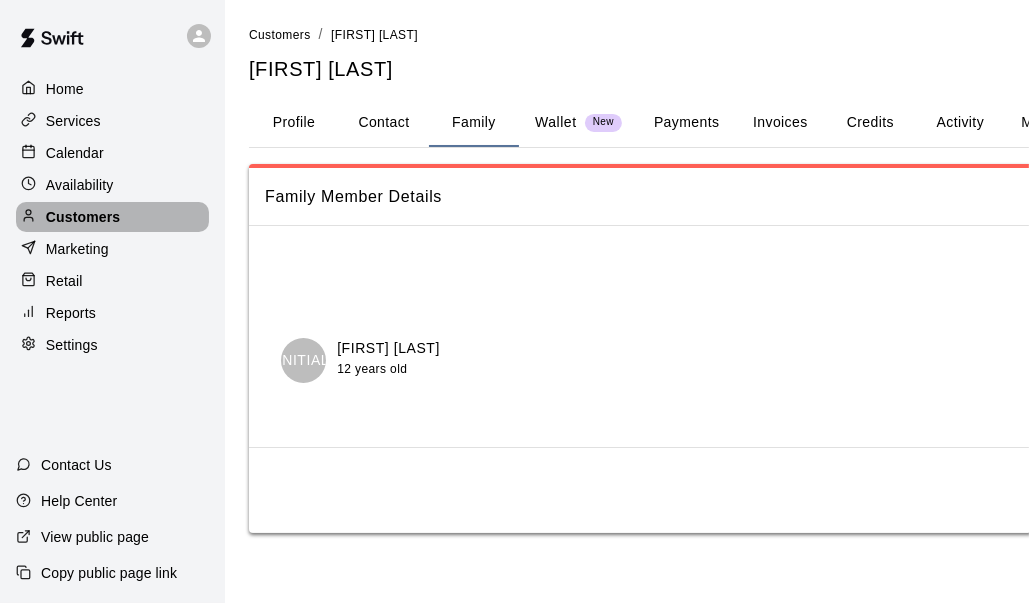 click on "Customers" at bounding box center (83, 217) 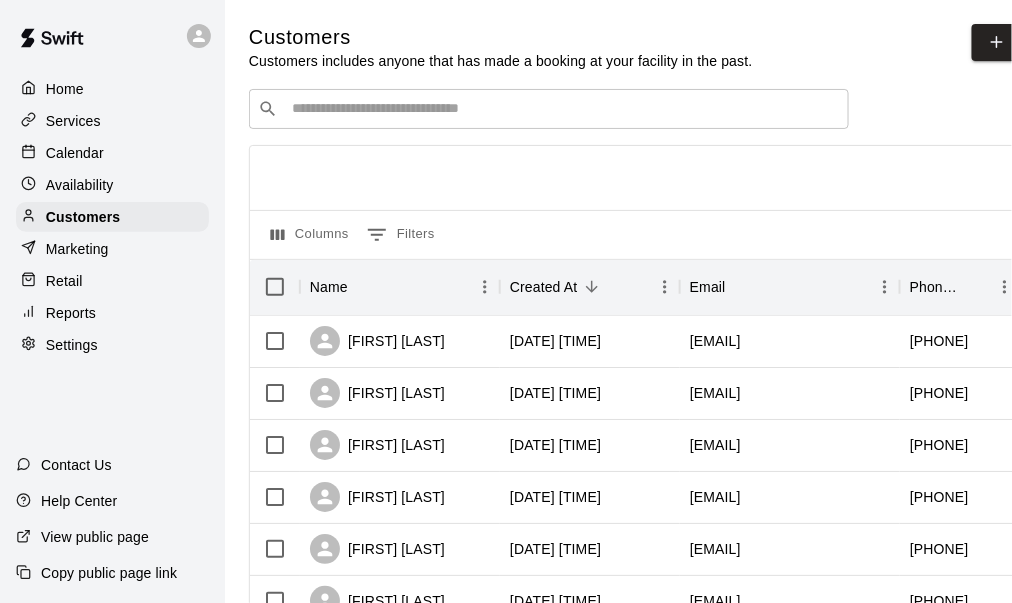 click at bounding box center [563, 109] 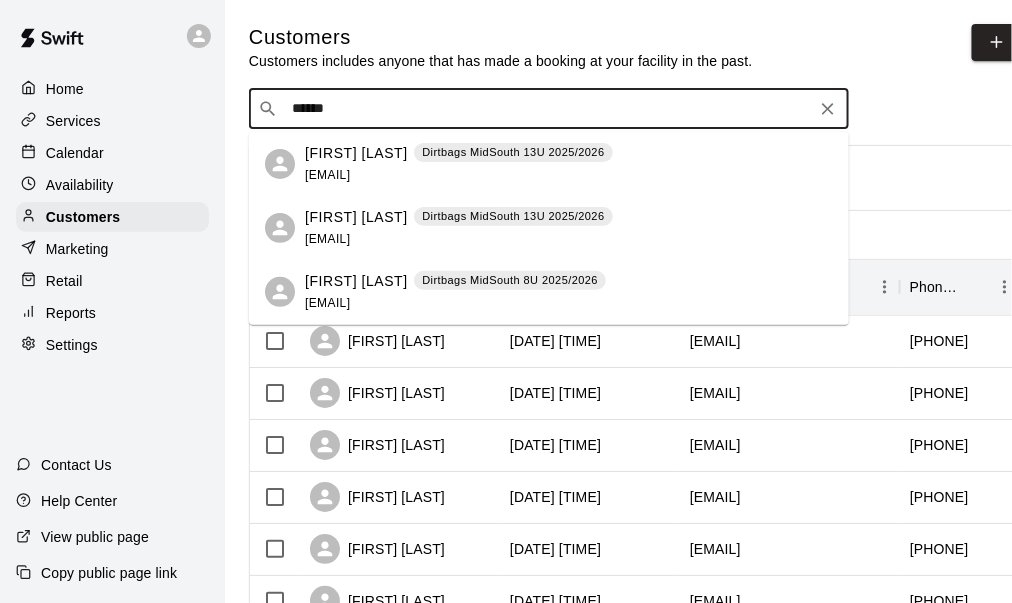 type on "*******" 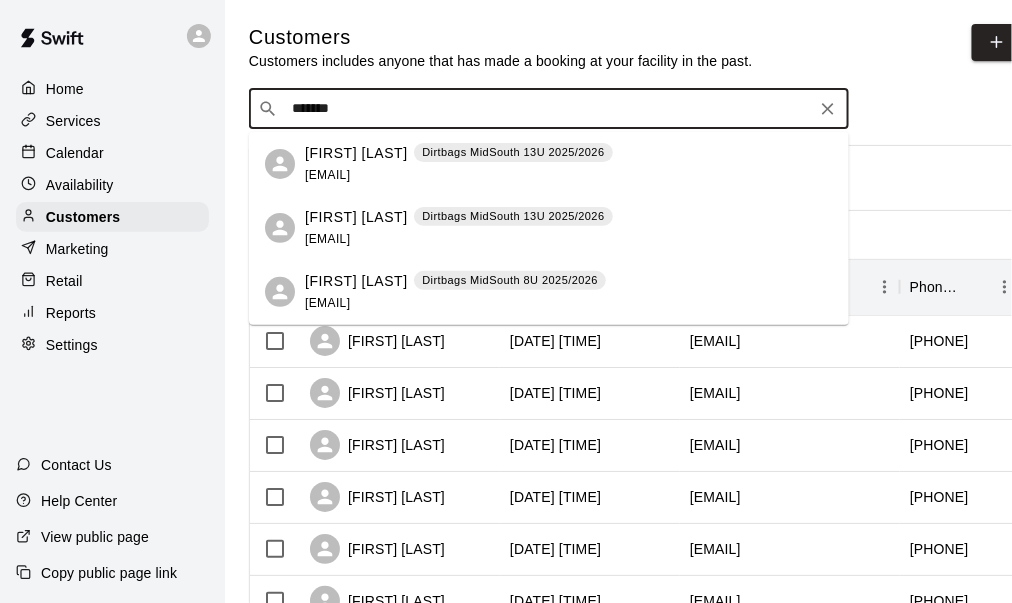 click on "[FIRST] [LAST]" at bounding box center [356, 217] 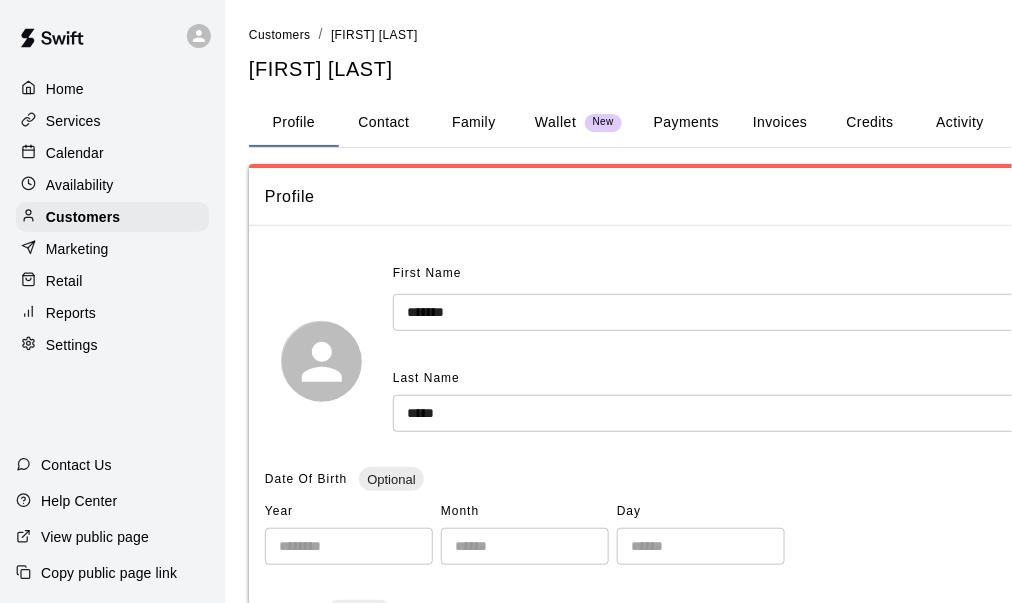 click on "Family" at bounding box center [474, 123] 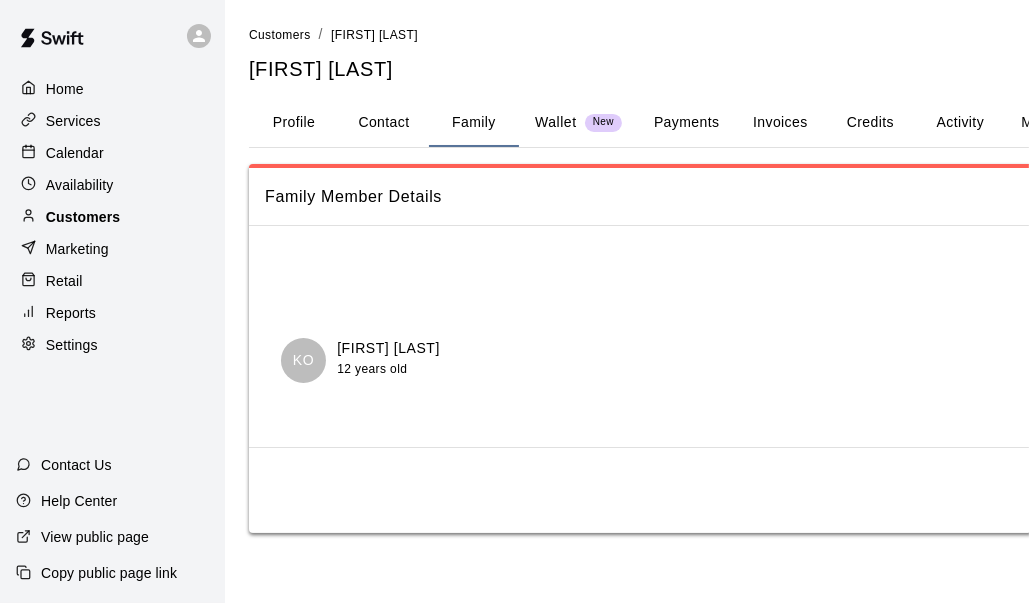 click on "Customers" at bounding box center (83, 217) 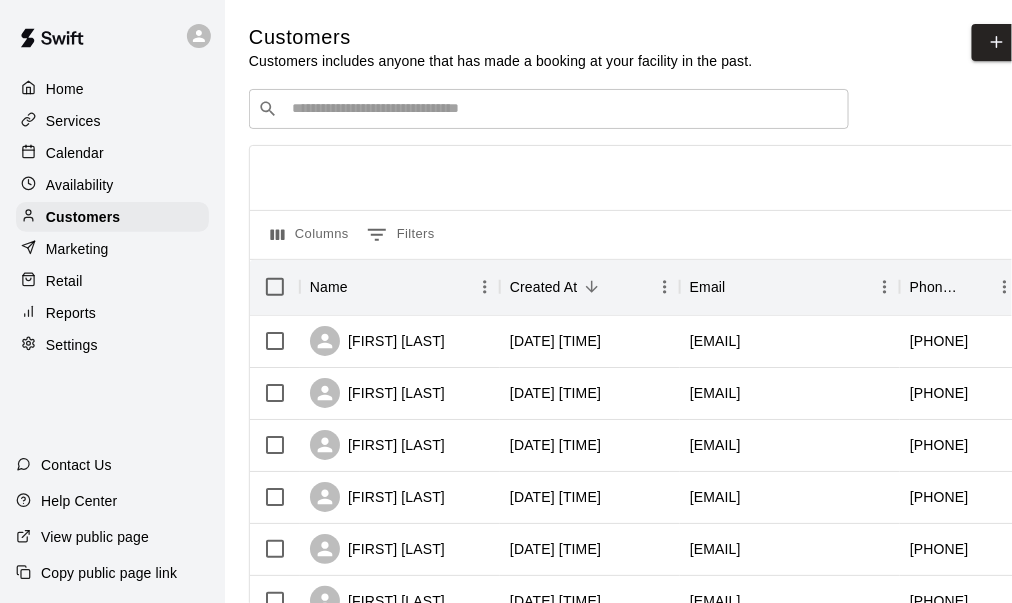 click at bounding box center (563, 109) 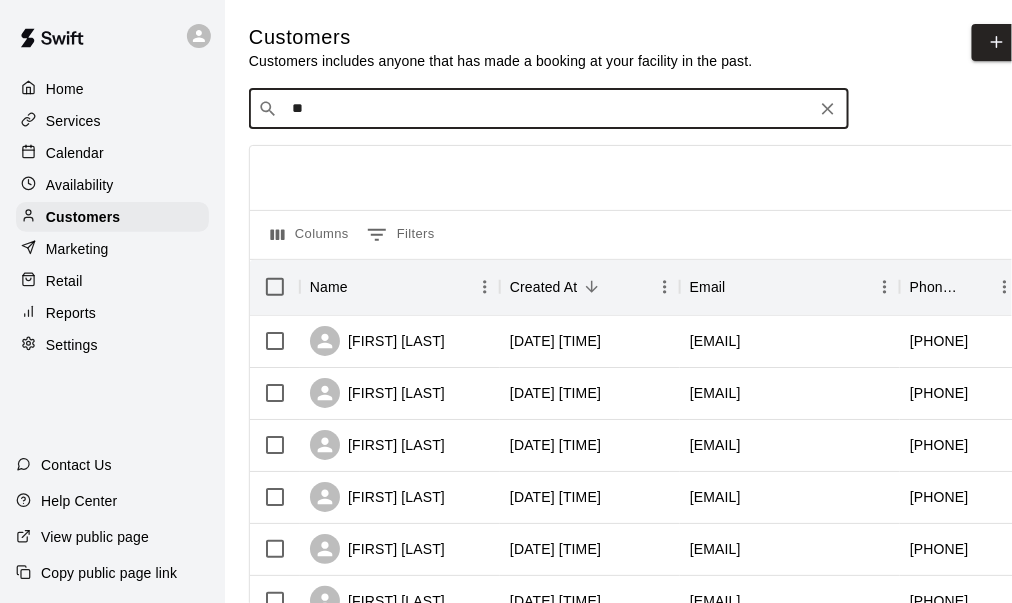 type on "*" 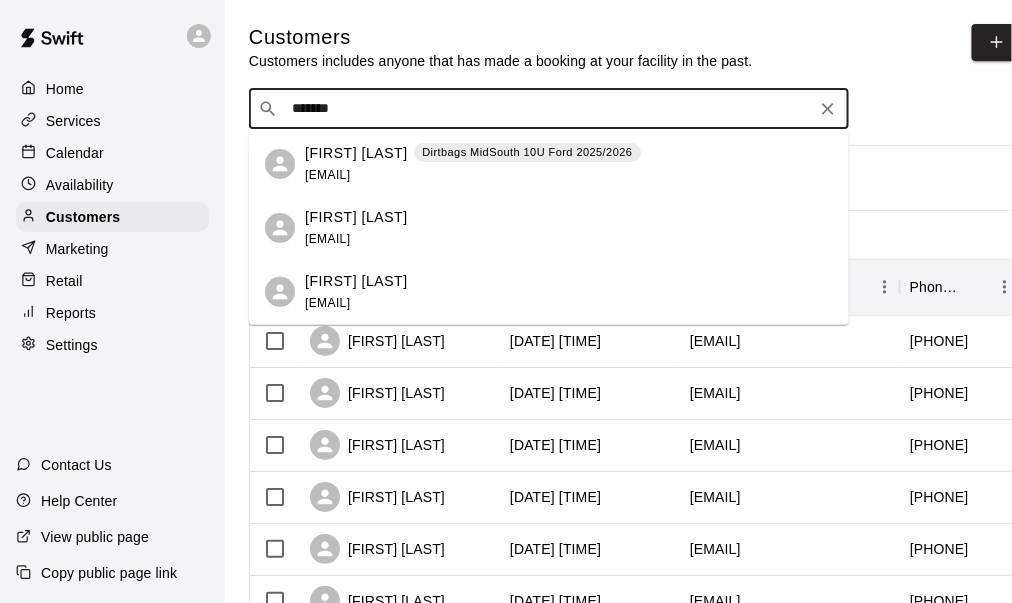 scroll, scrollTop: 57, scrollLeft: 0, axis: vertical 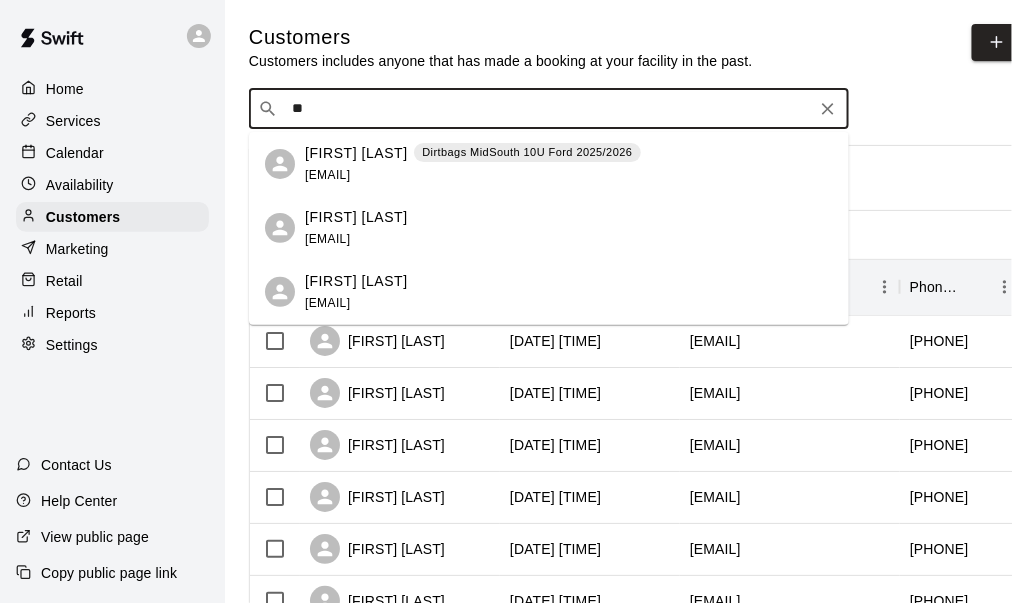 type on "*" 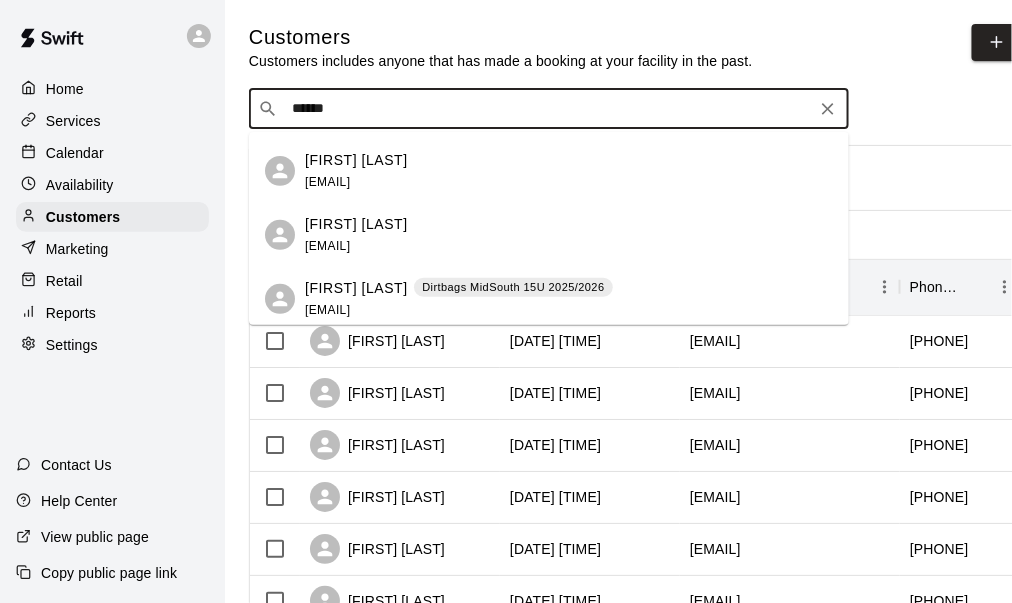 scroll, scrollTop: 0, scrollLeft: 0, axis: both 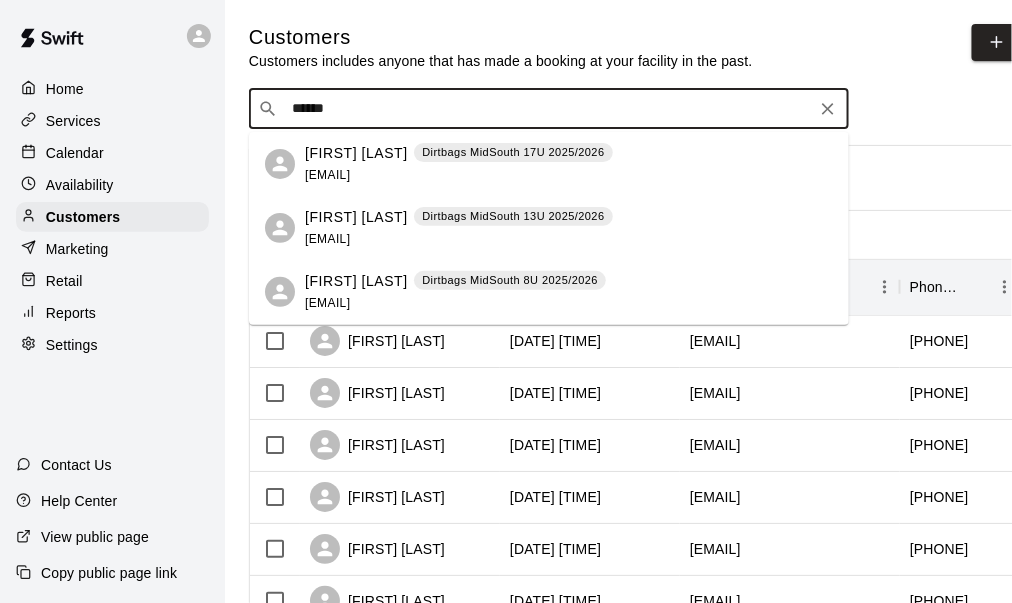 type on "******" 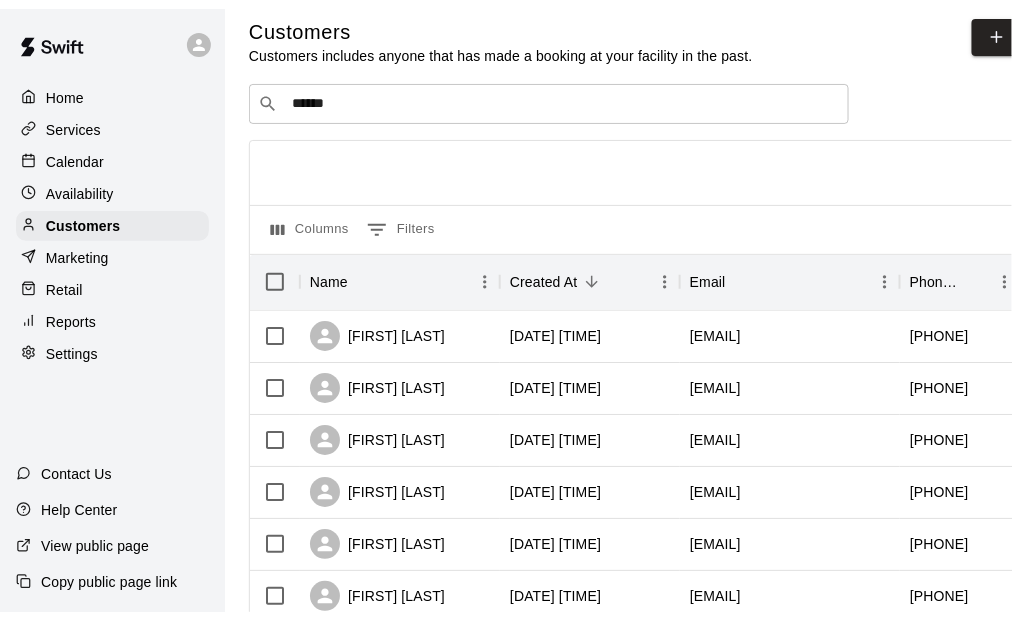 scroll, scrollTop: 0, scrollLeft: 0, axis: both 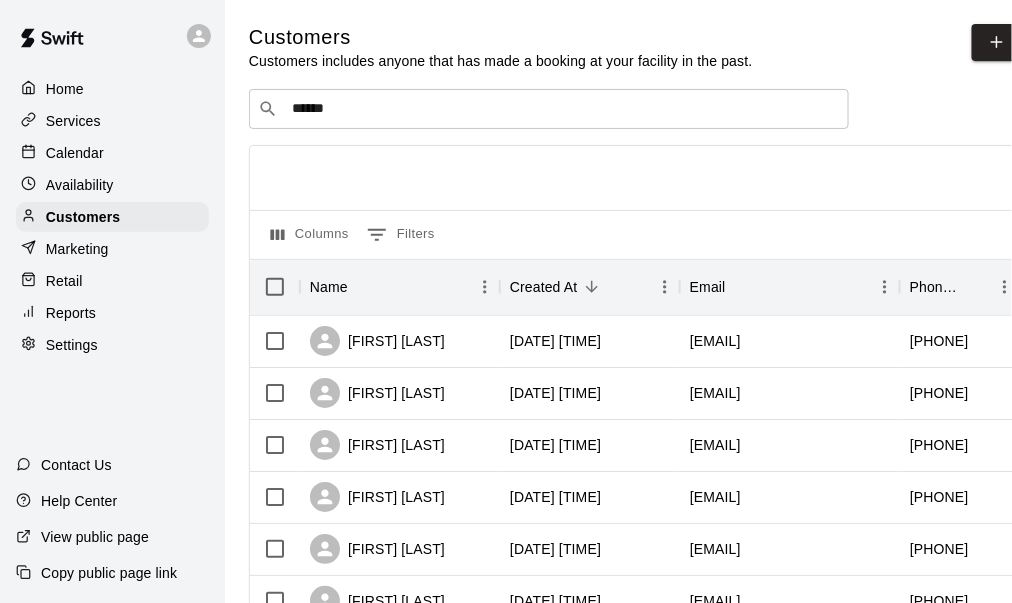 click on "Services" at bounding box center (73, 121) 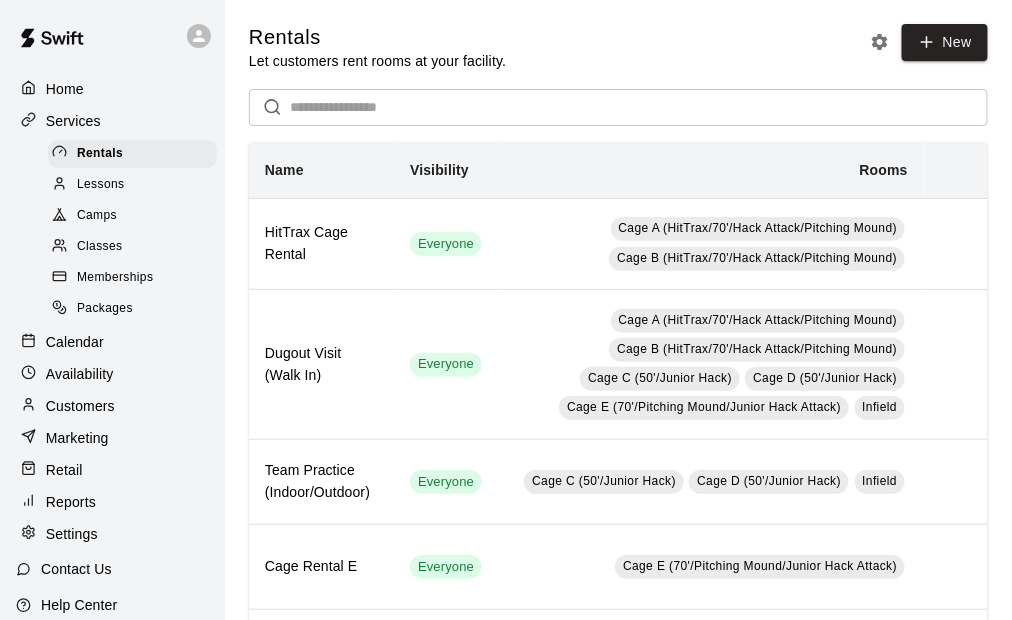 click on "Memberships" at bounding box center [115, 278] 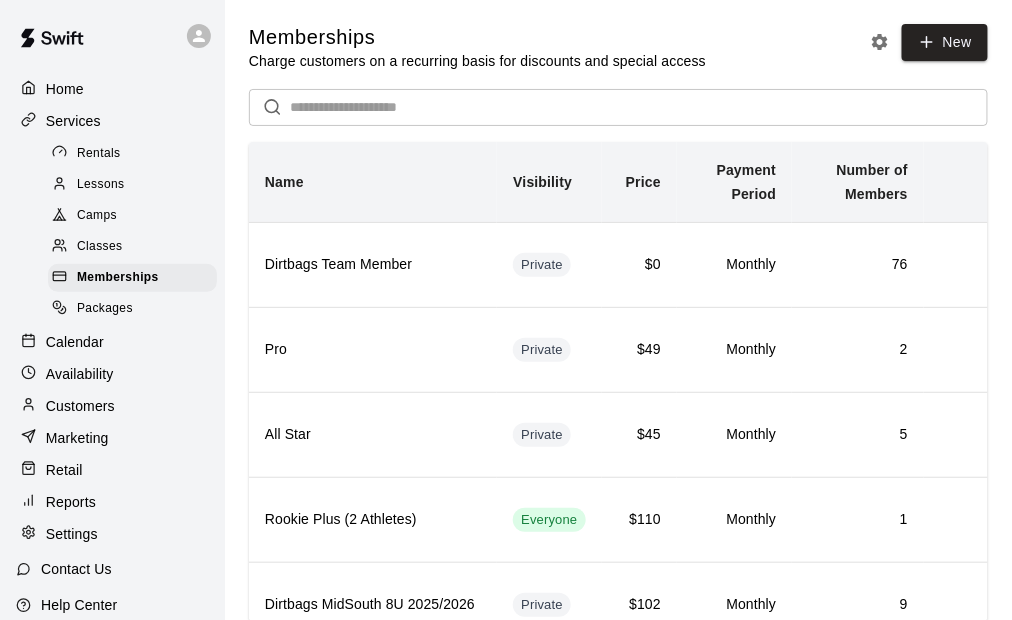 click at bounding box center (639, 107) 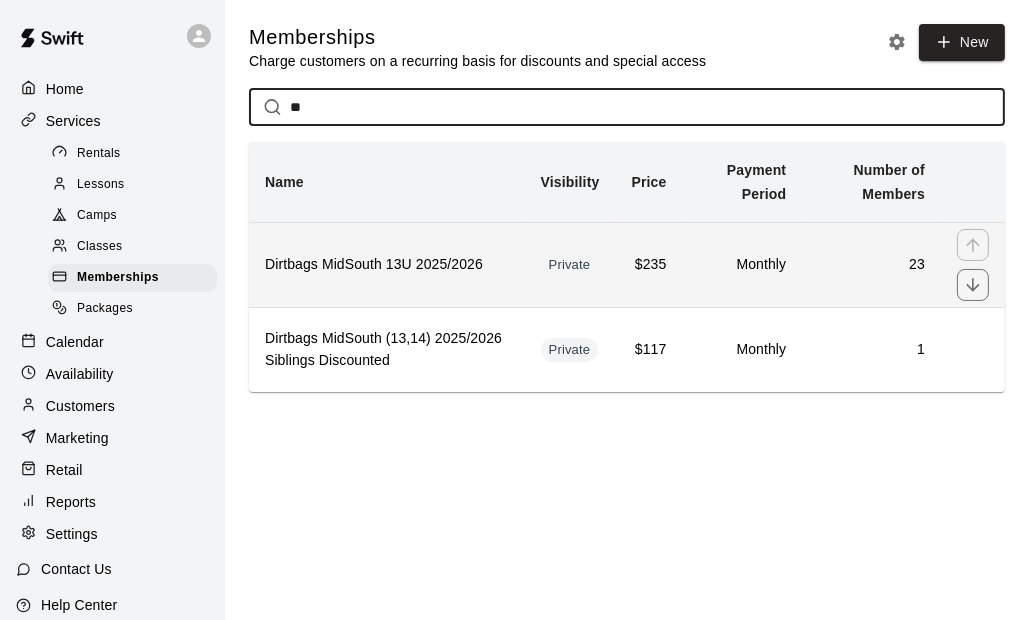type on "**" 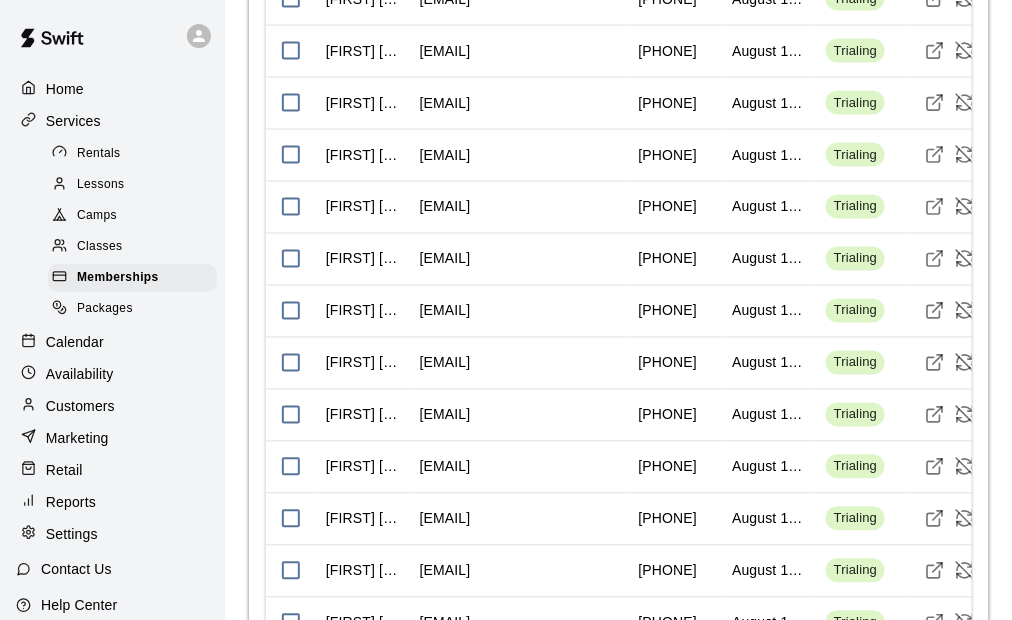 scroll, scrollTop: 2347, scrollLeft: 0, axis: vertical 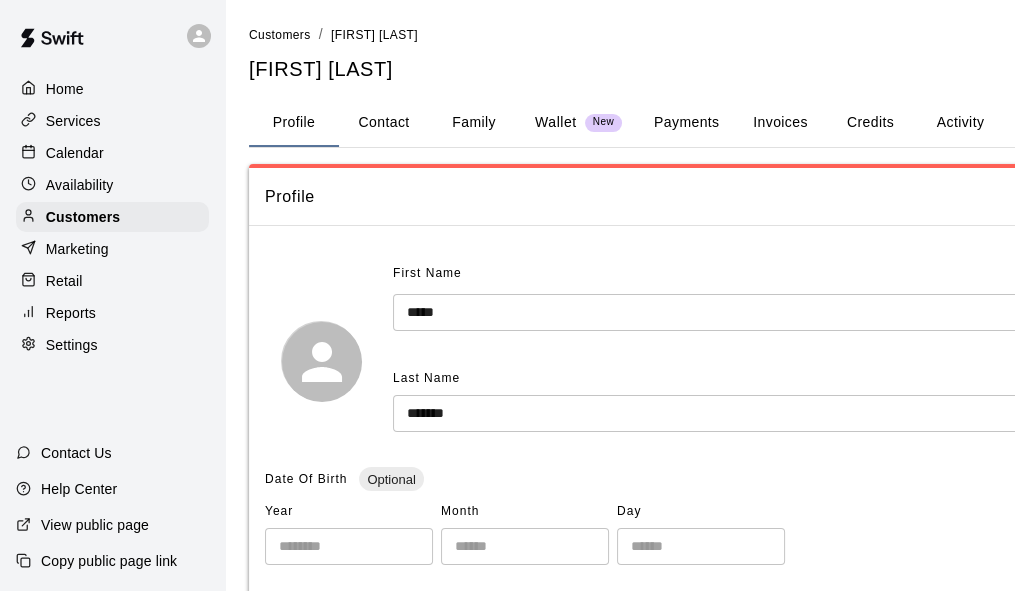 click on "Family" at bounding box center [474, 123] 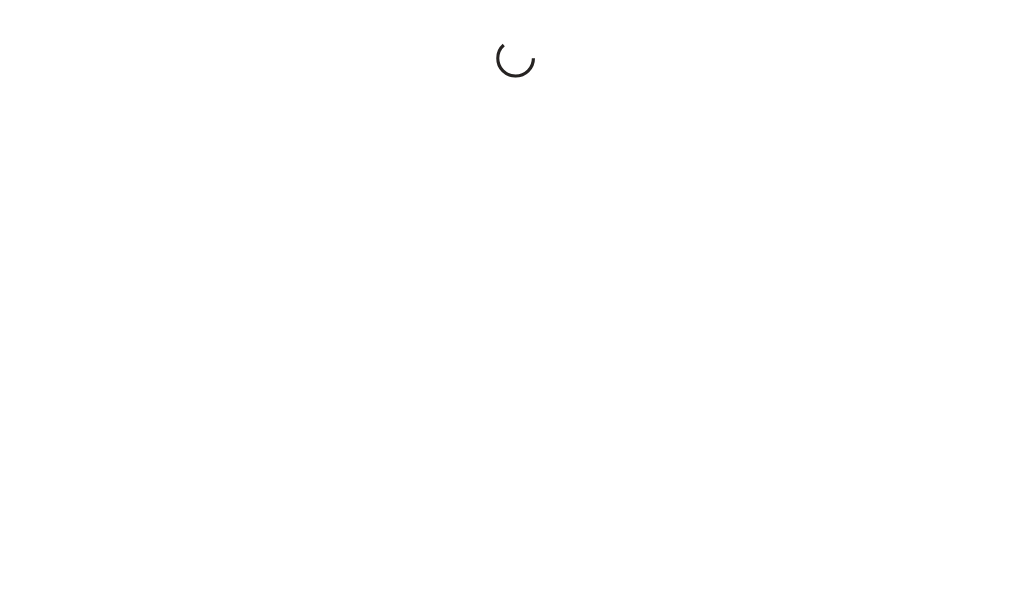 scroll, scrollTop: 0, scrollLeft: 0, axis: both 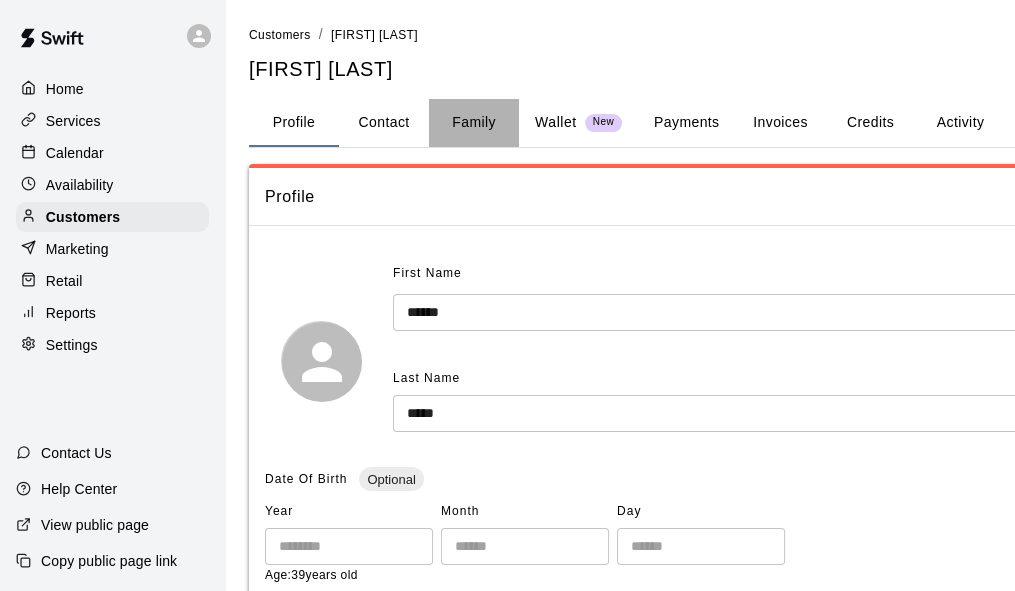 click on "Family" 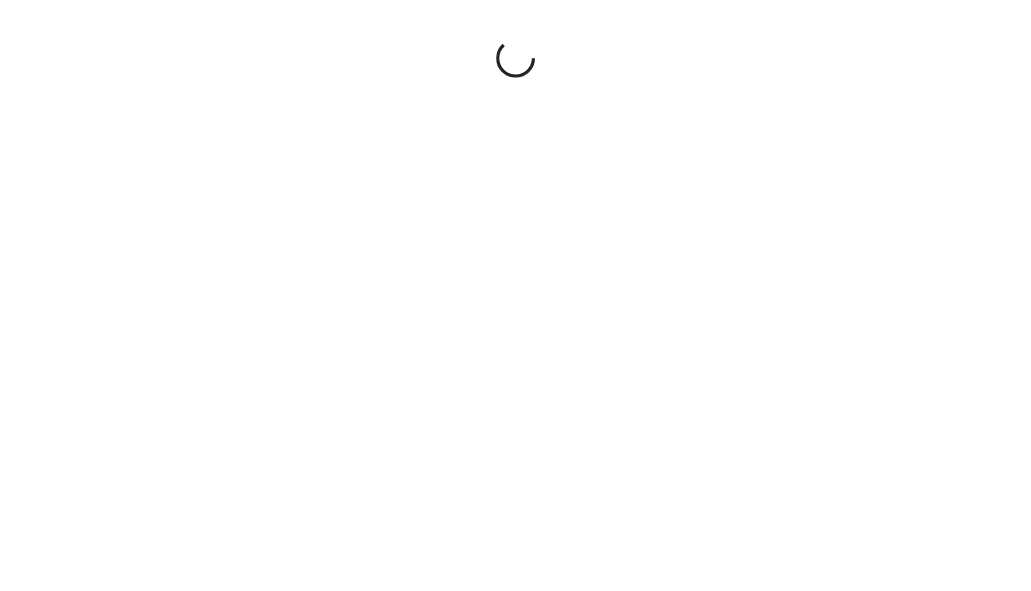 scroll, scrollTop: 0, scrollLeft: 0, axis: both 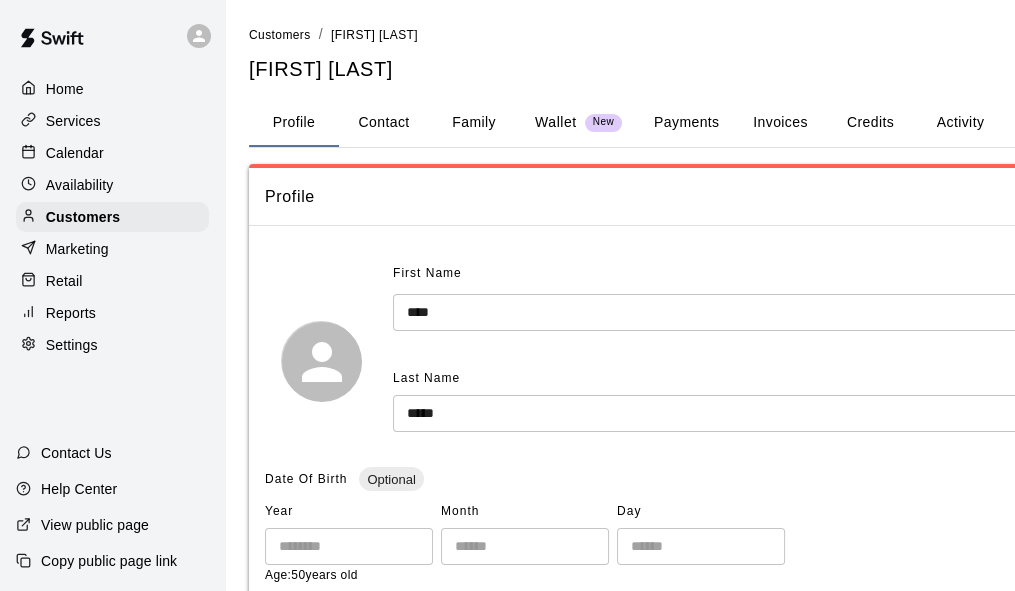 click on "Family" 